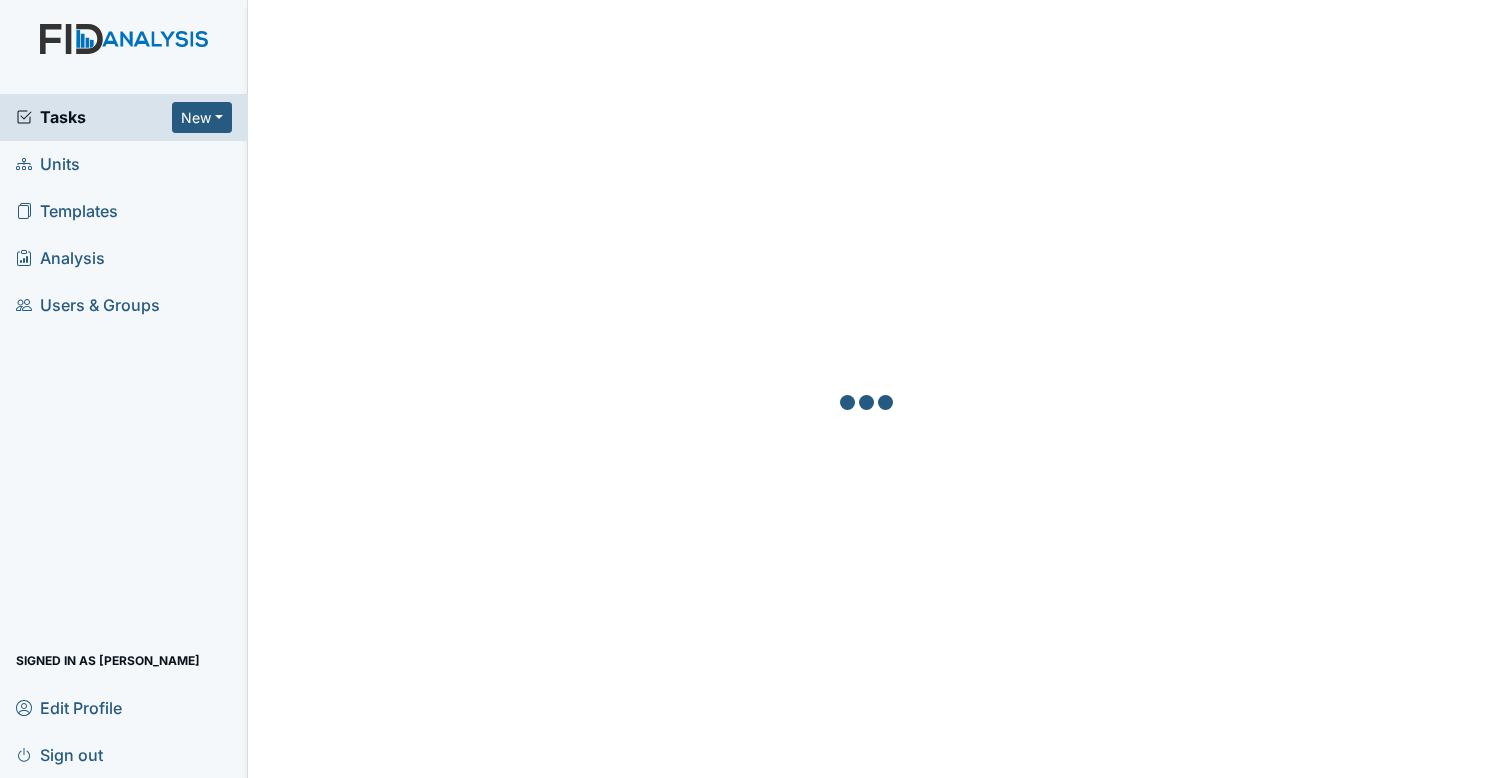 scroll, scrollTop: 0, scrollLeft: 0, axis: both 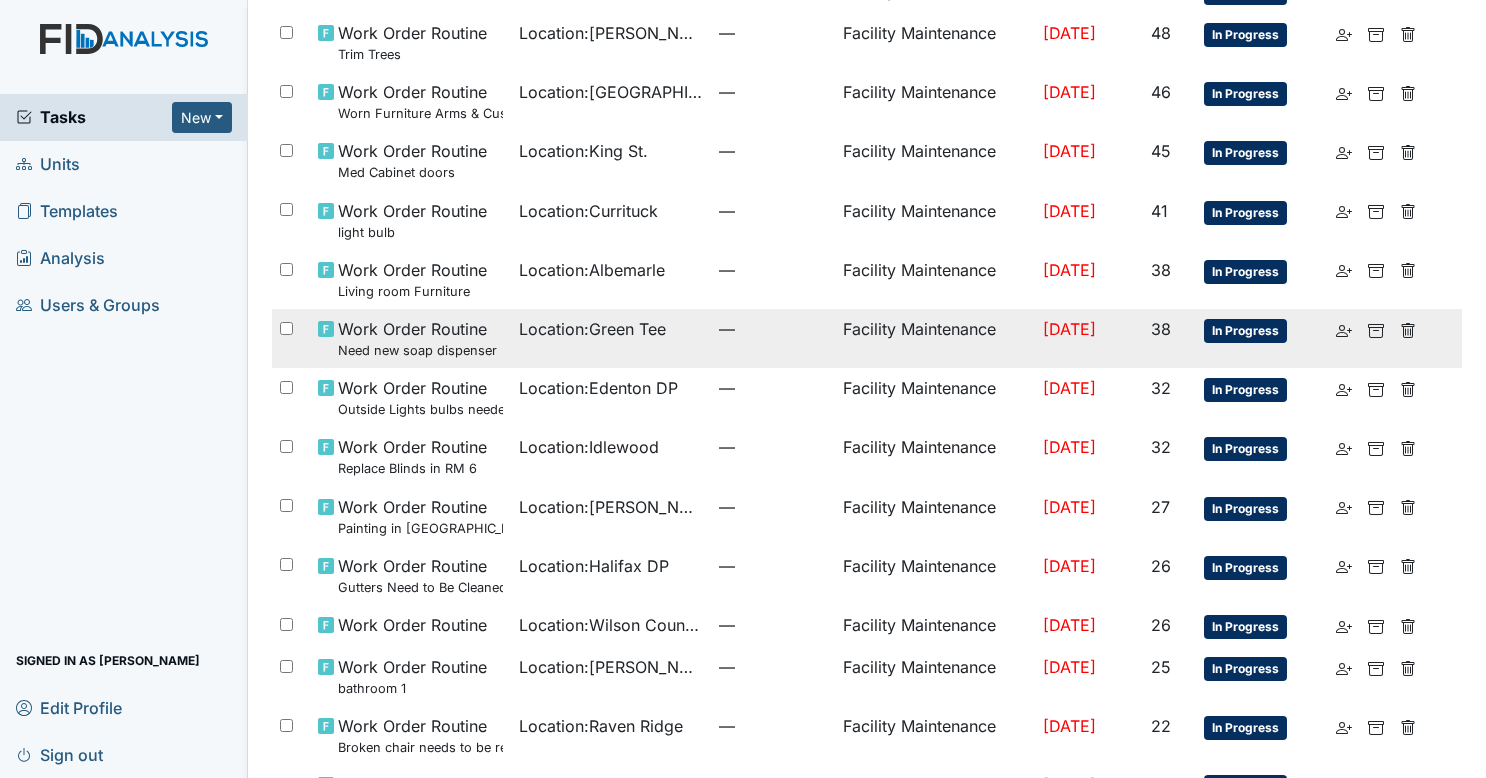 click on "—" at bounding box center [773, 329] 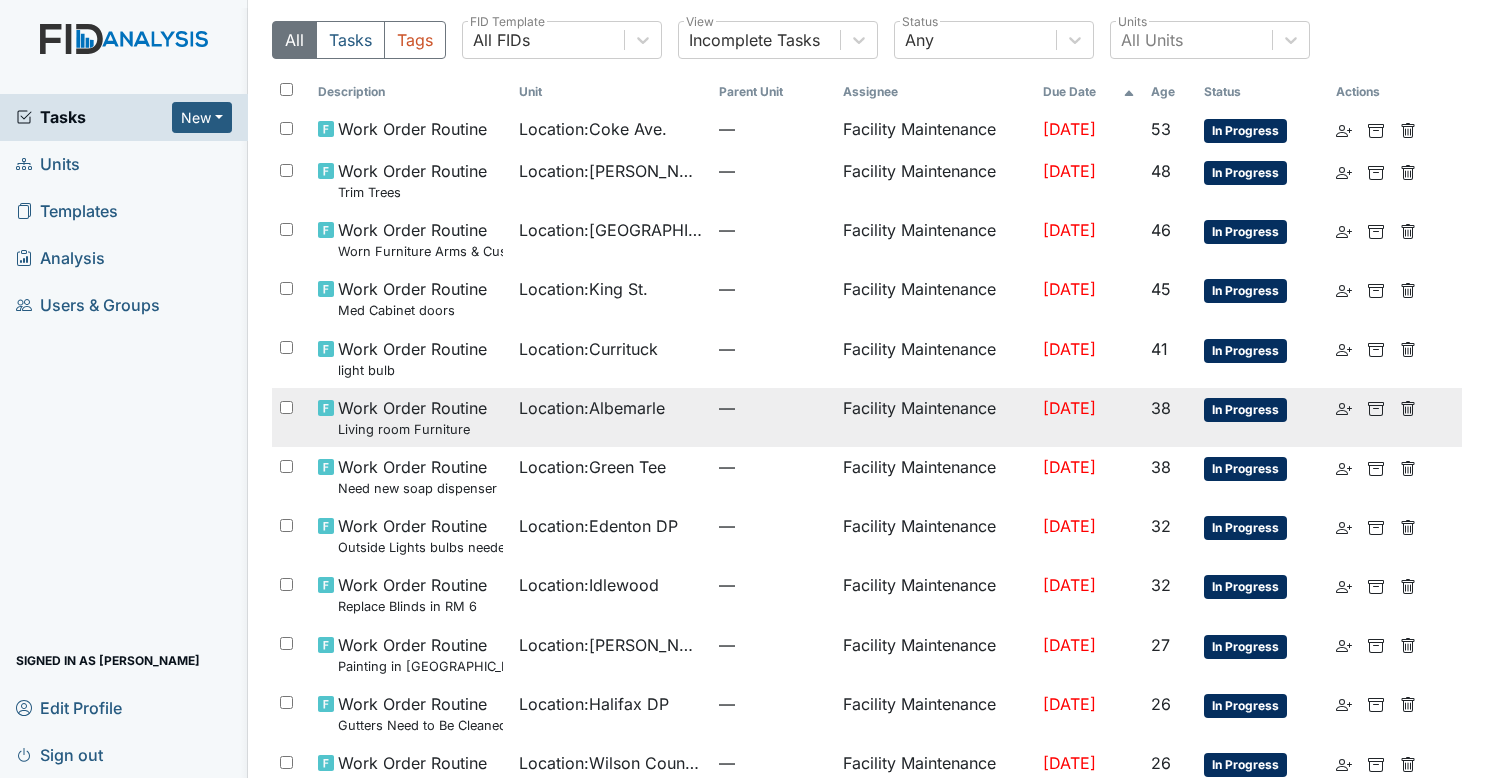 scroll, scrollTop: 55, scrollLeft: 0, axis: vertical 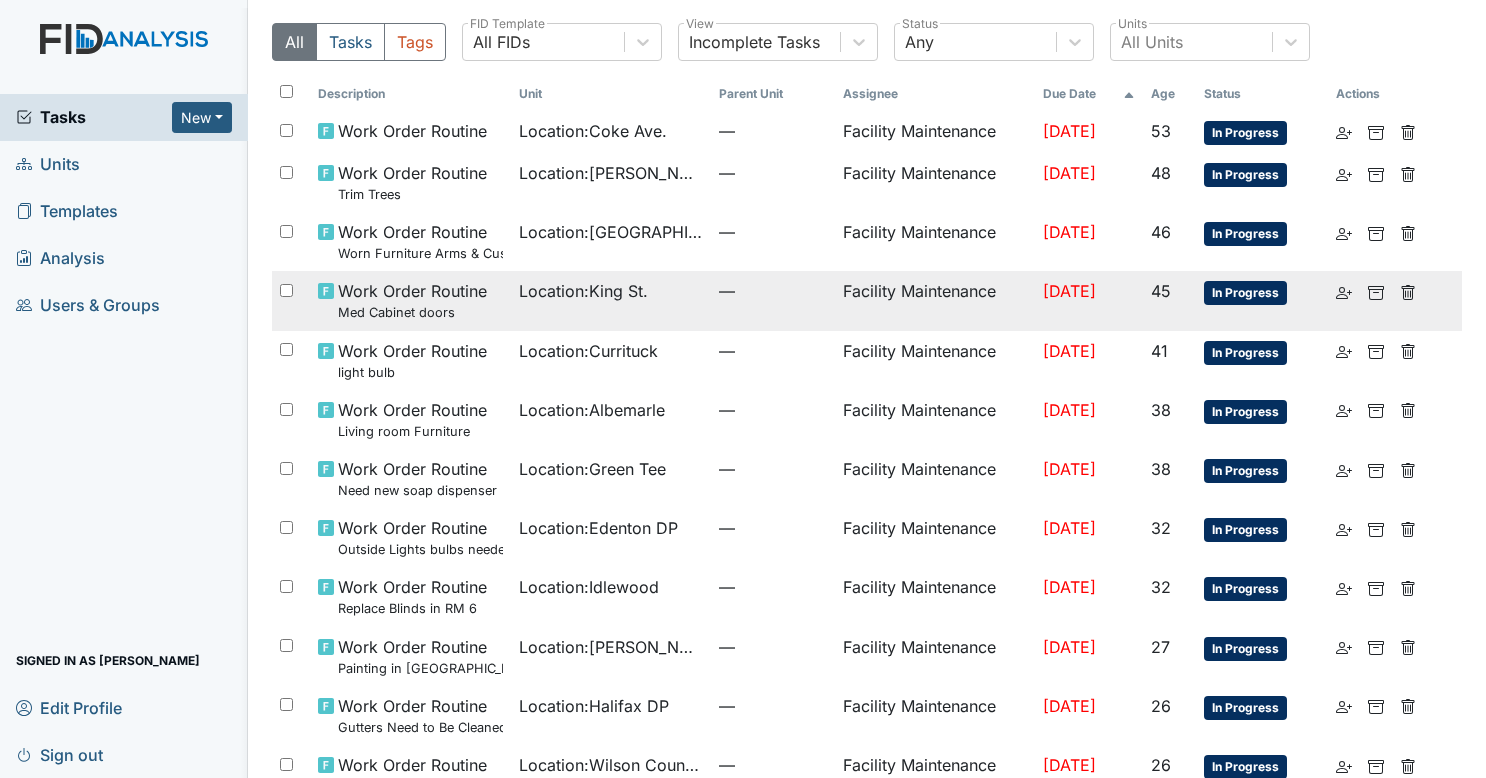 click on "—" at bounding box center [773, 300] 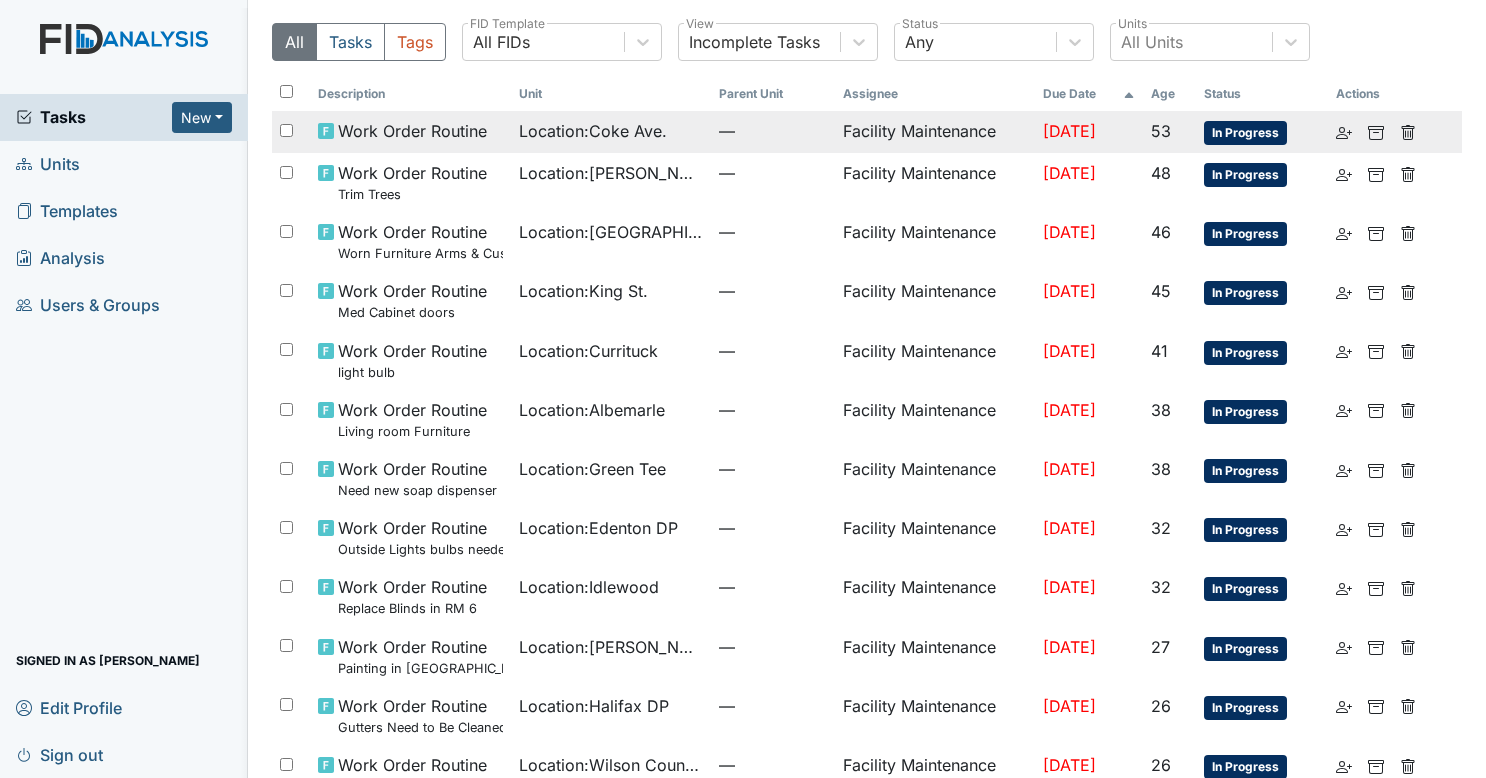 click on "—" at bounding box center (773, 131) 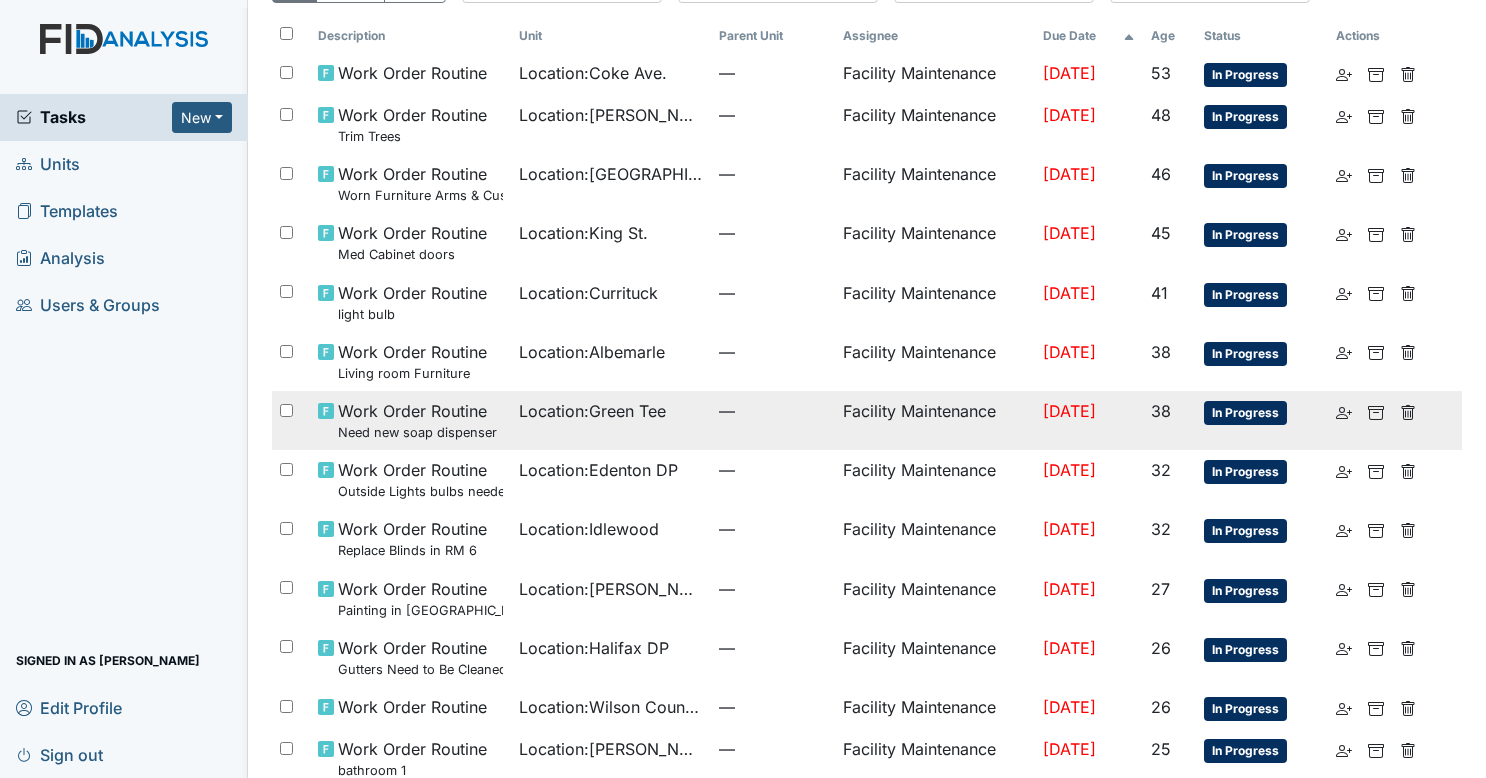 scroll, scrollTop: 112, scrollLeft: 0, axis: vertical 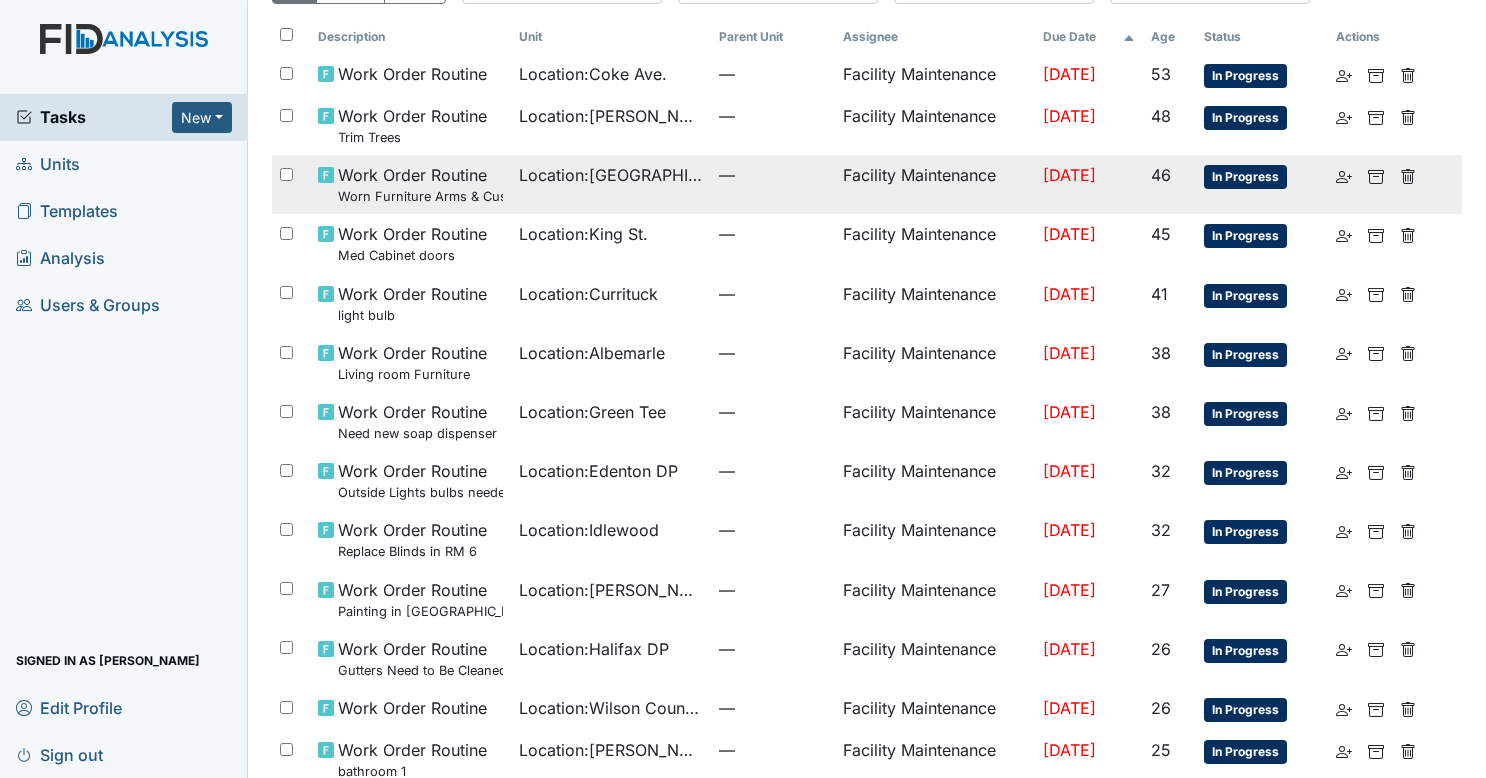 click on "—" at bounding box center (773, 175) 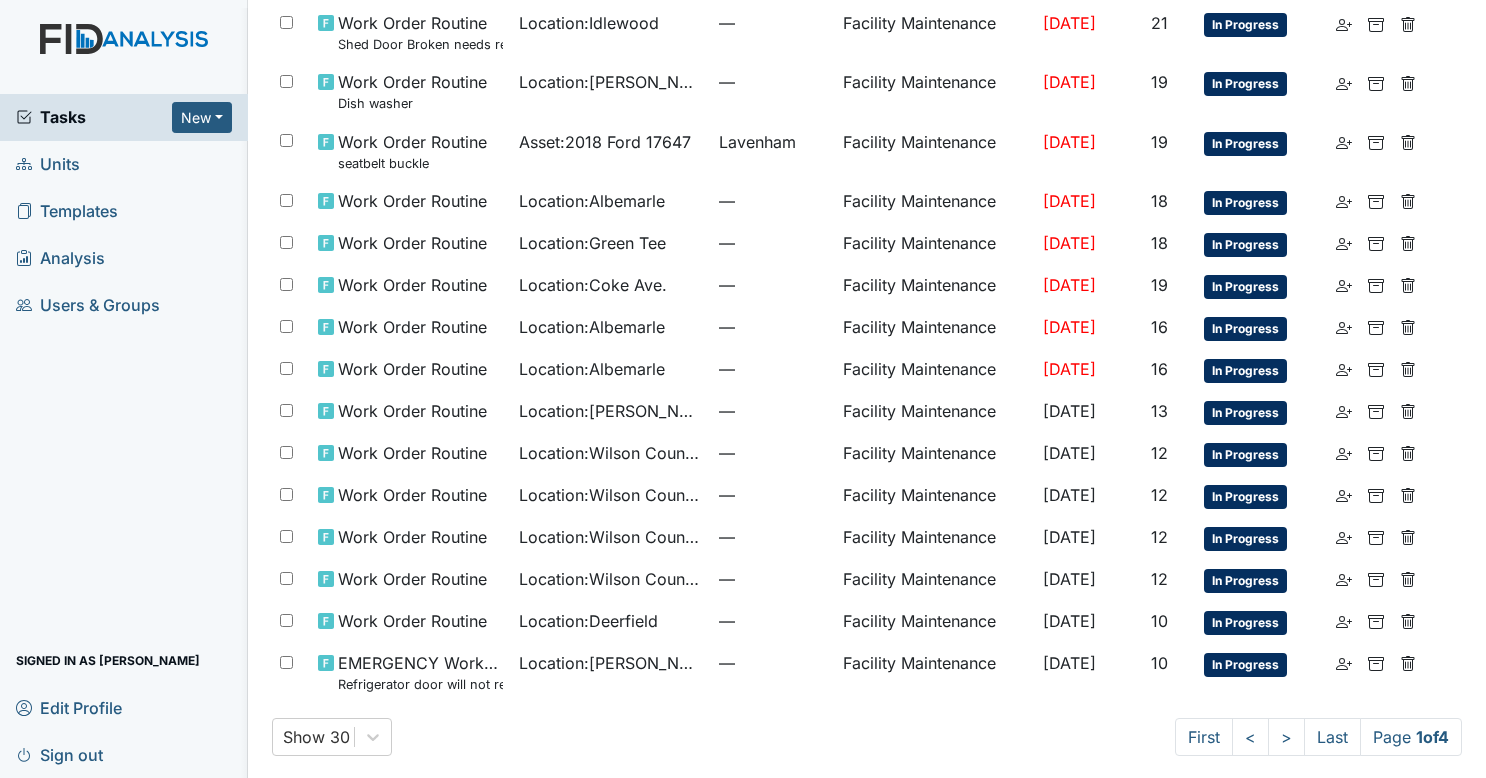scroll, scrollTop: 1000, scrollLeft: 0, axis: vertical 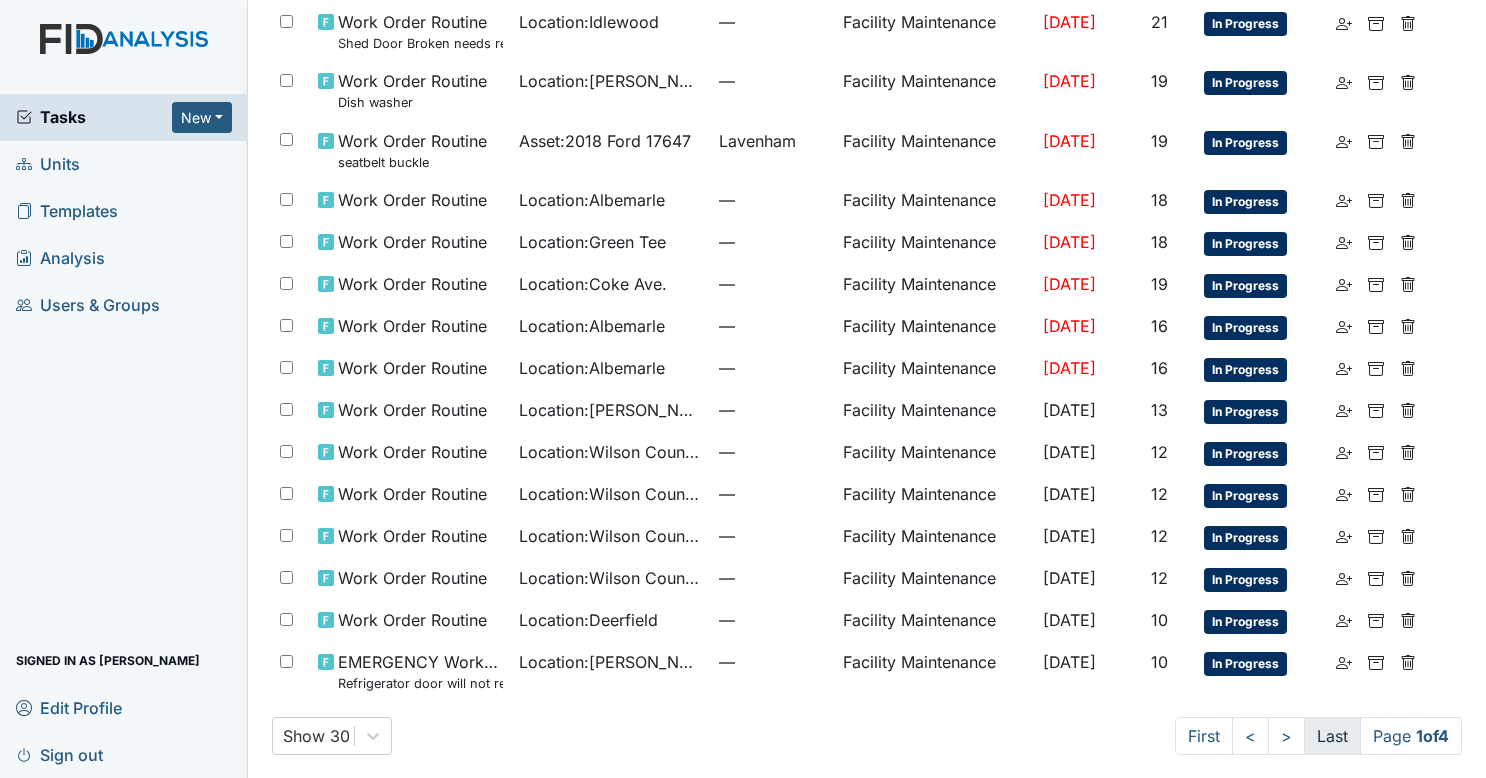 click on "Last" at bounding box center [1332, 736] 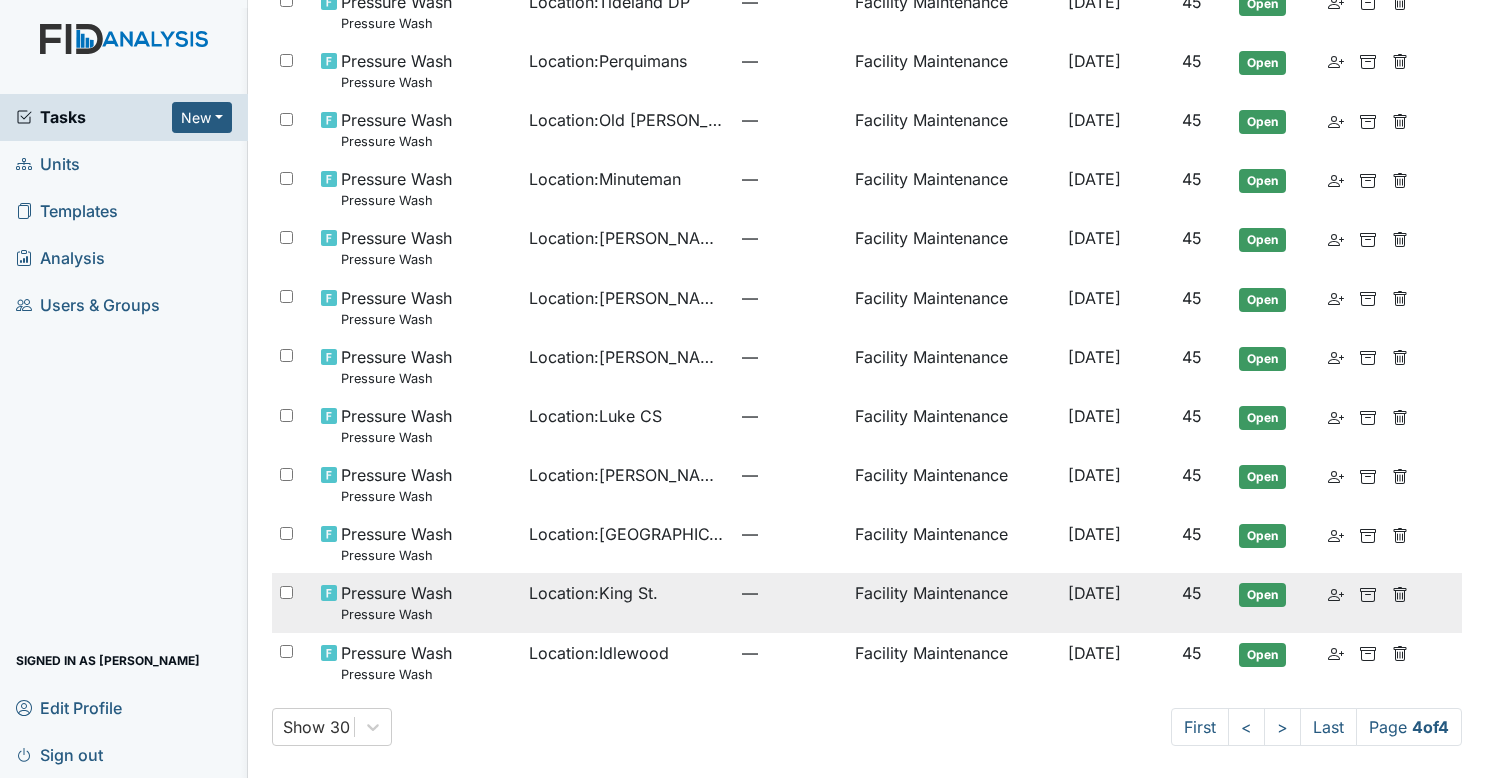 scroll, scrollTop: 361, scrollLeft: 0, axis: vertical 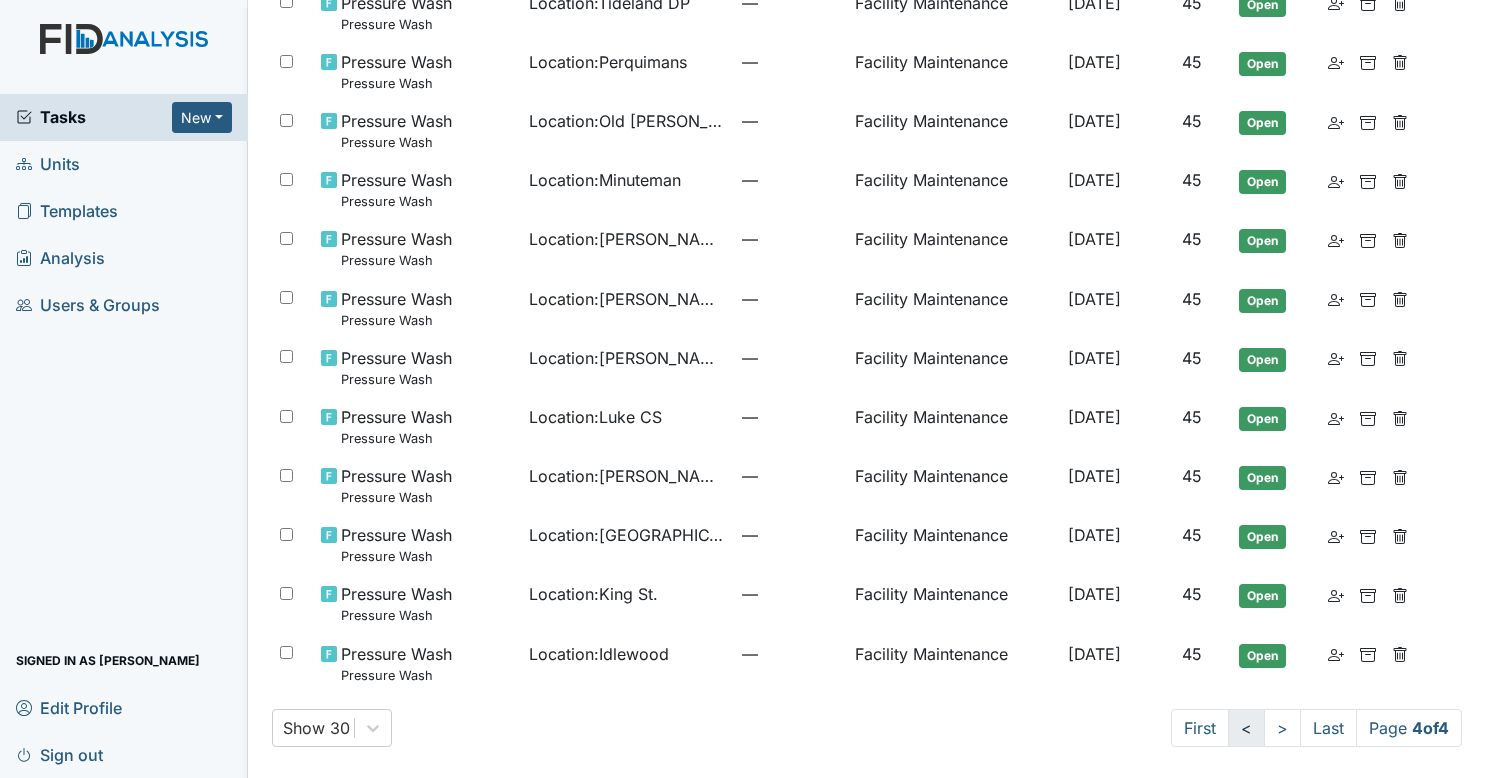 click on "<" at bounding box center [1246, 728] 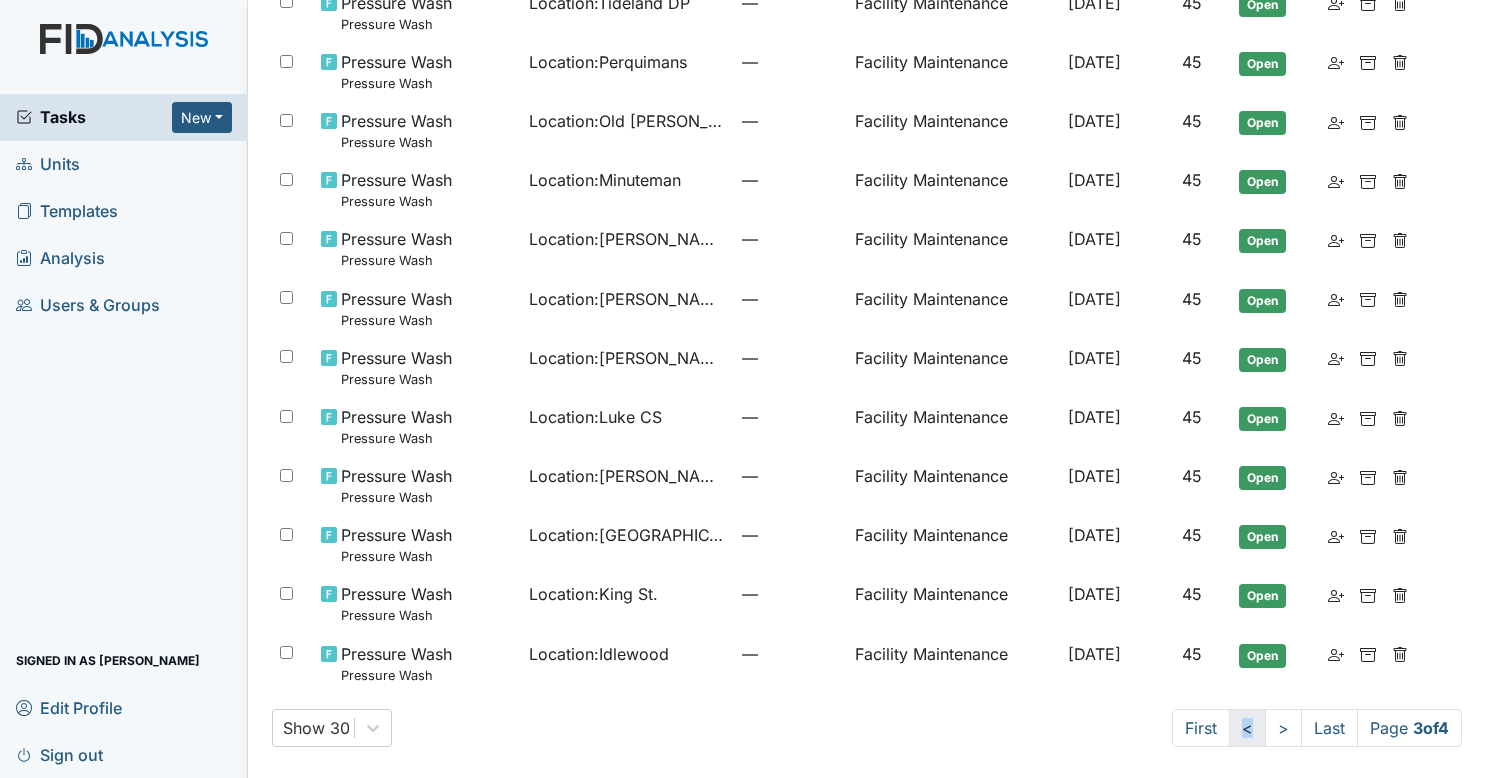 click on "<" at bounding box center (1247, 728) 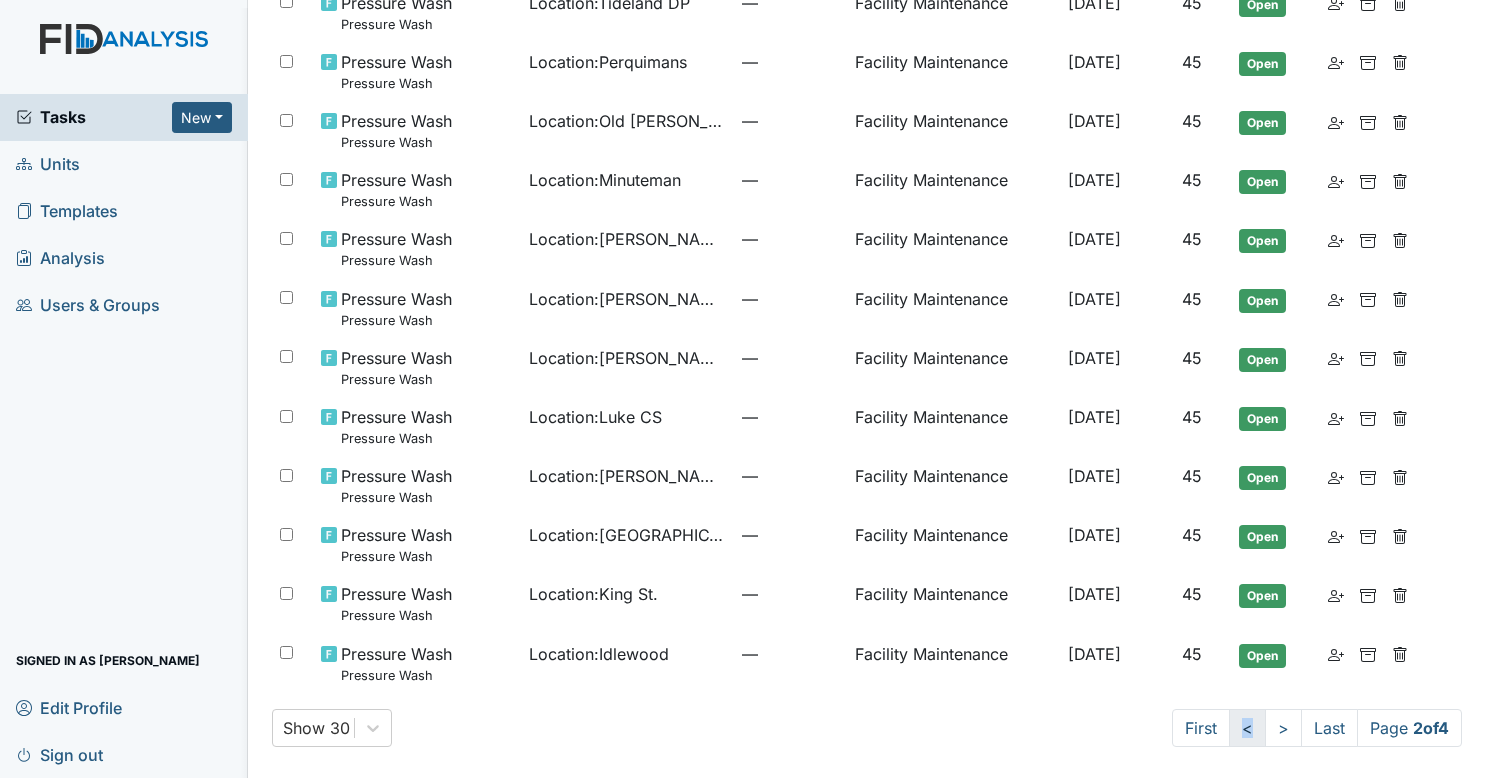 drag, startPoint x: 1215, startPoint y: 738, endPoint x: 1226, endPoint y: 733, distance: 12.083046 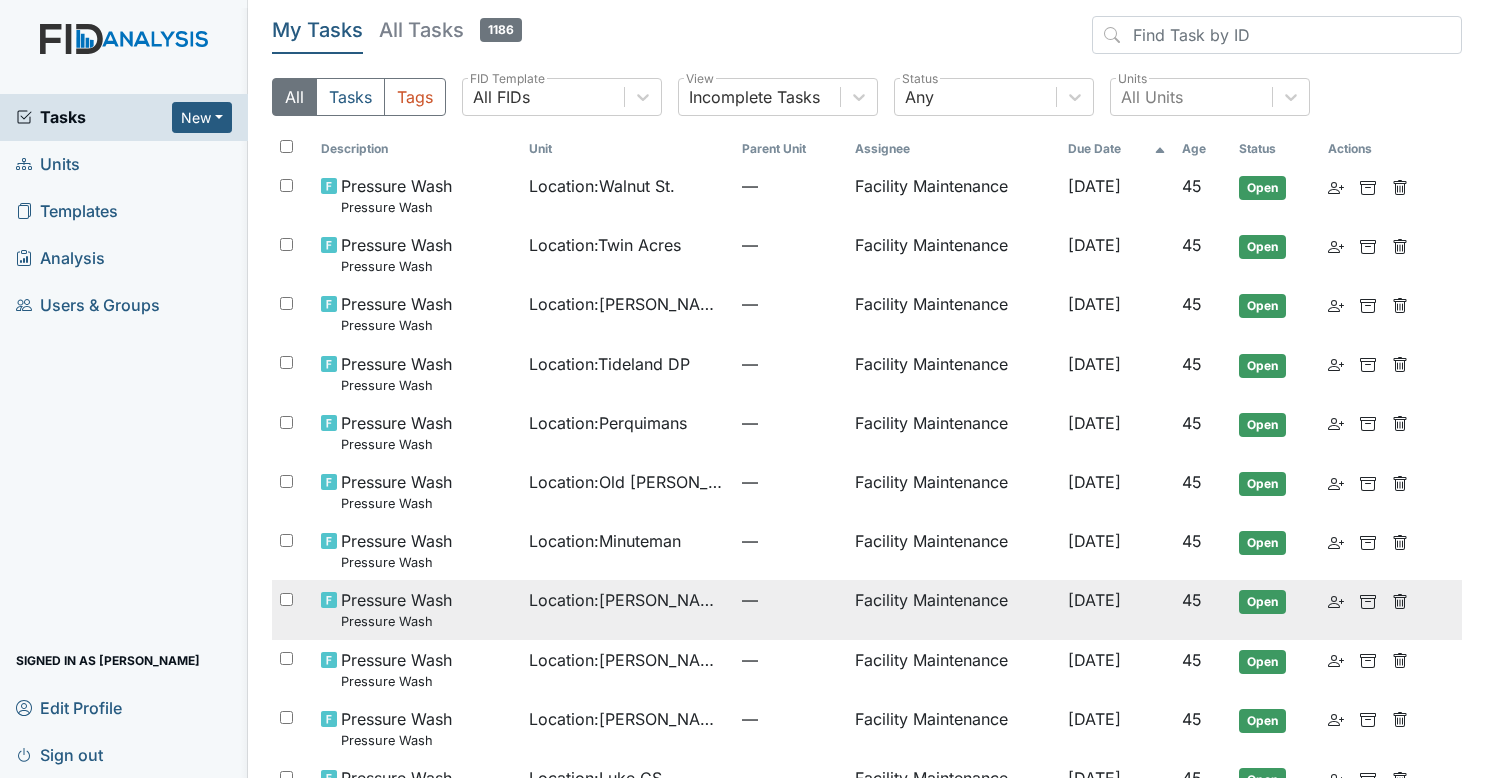 scroll, scrollTop: 362, scrollLeft: 0, axis: vertical 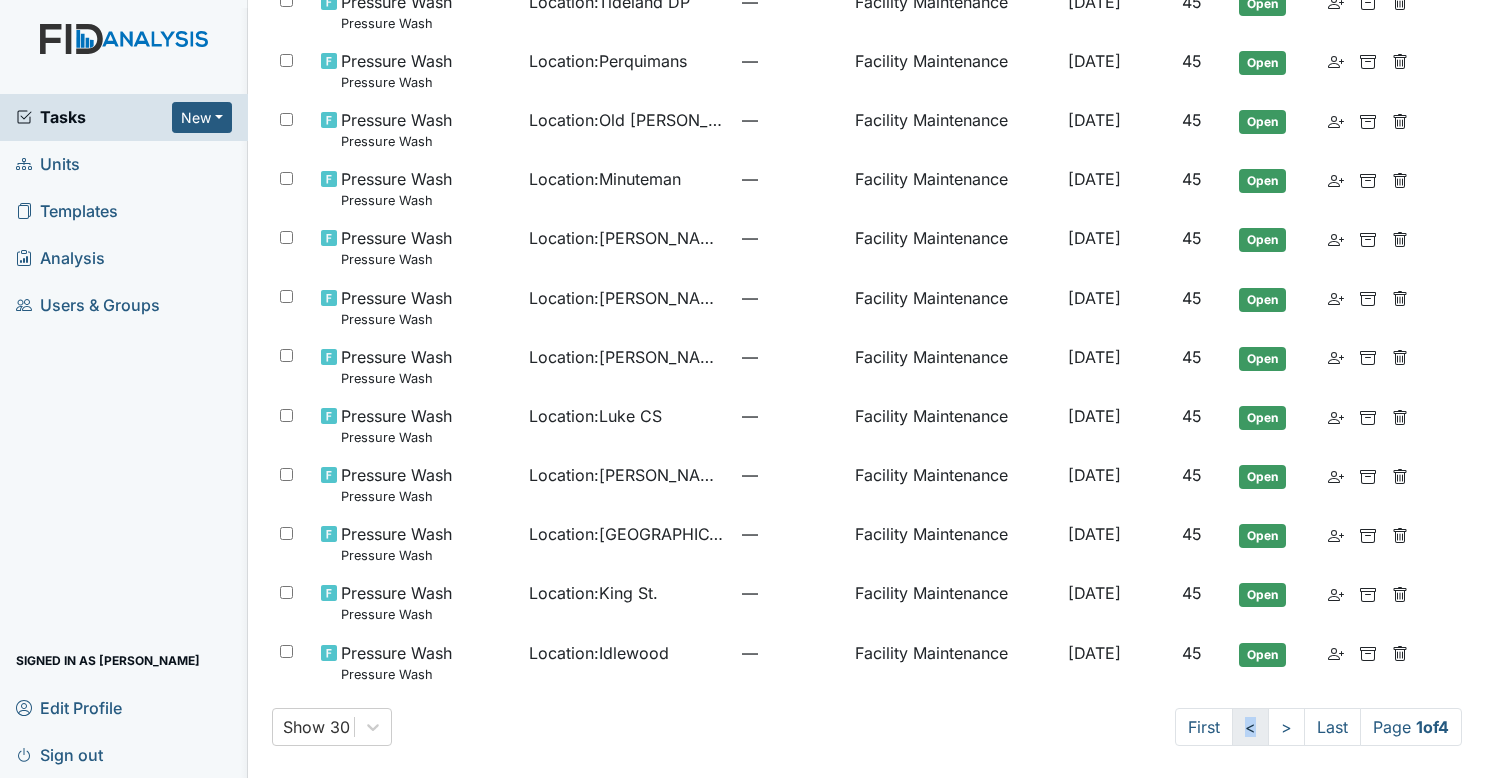 click on "<" at bounding box center (1250, 727) 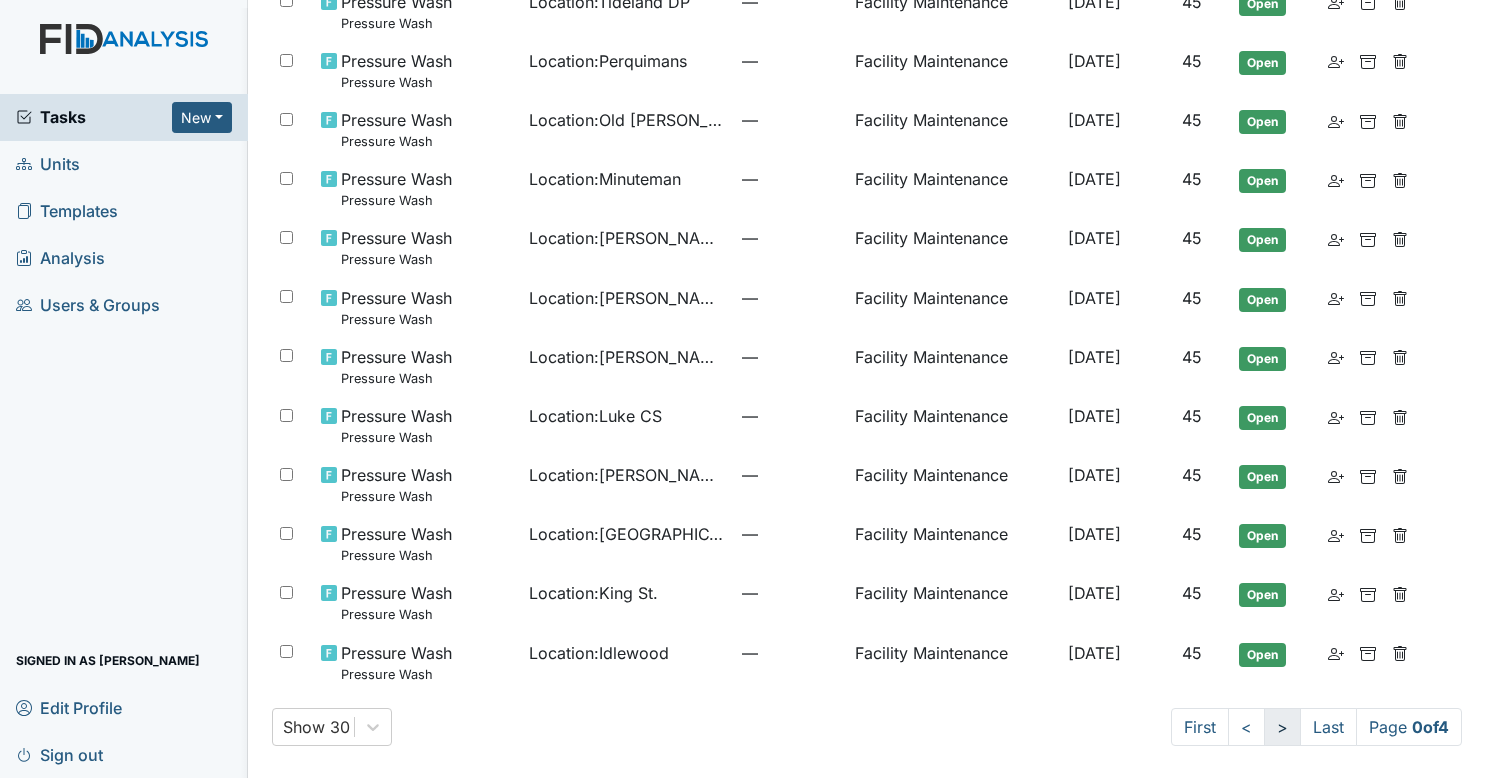 click on ">" at bounding box center [1282, 727] 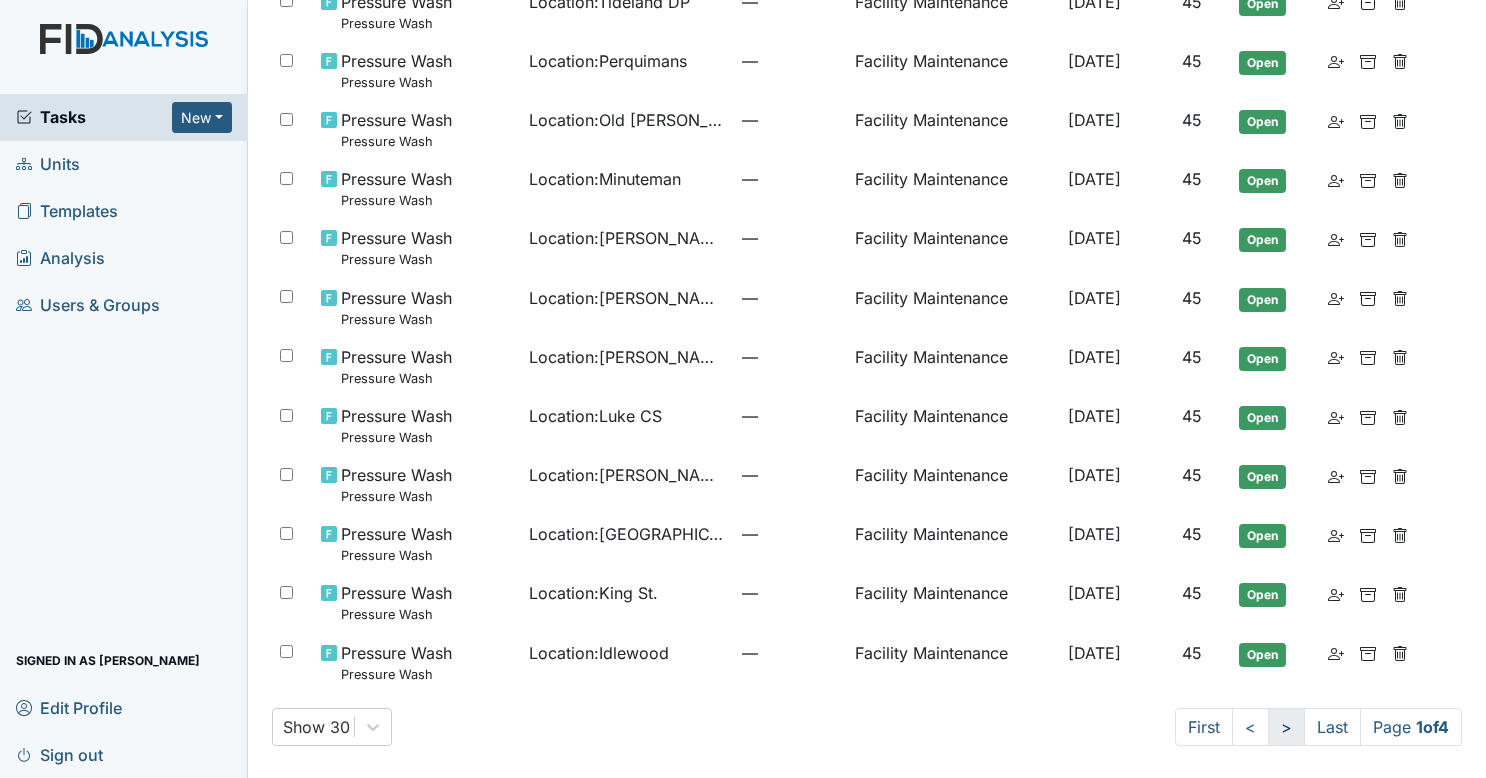 click on ">" at bounding box center (1286, 727) 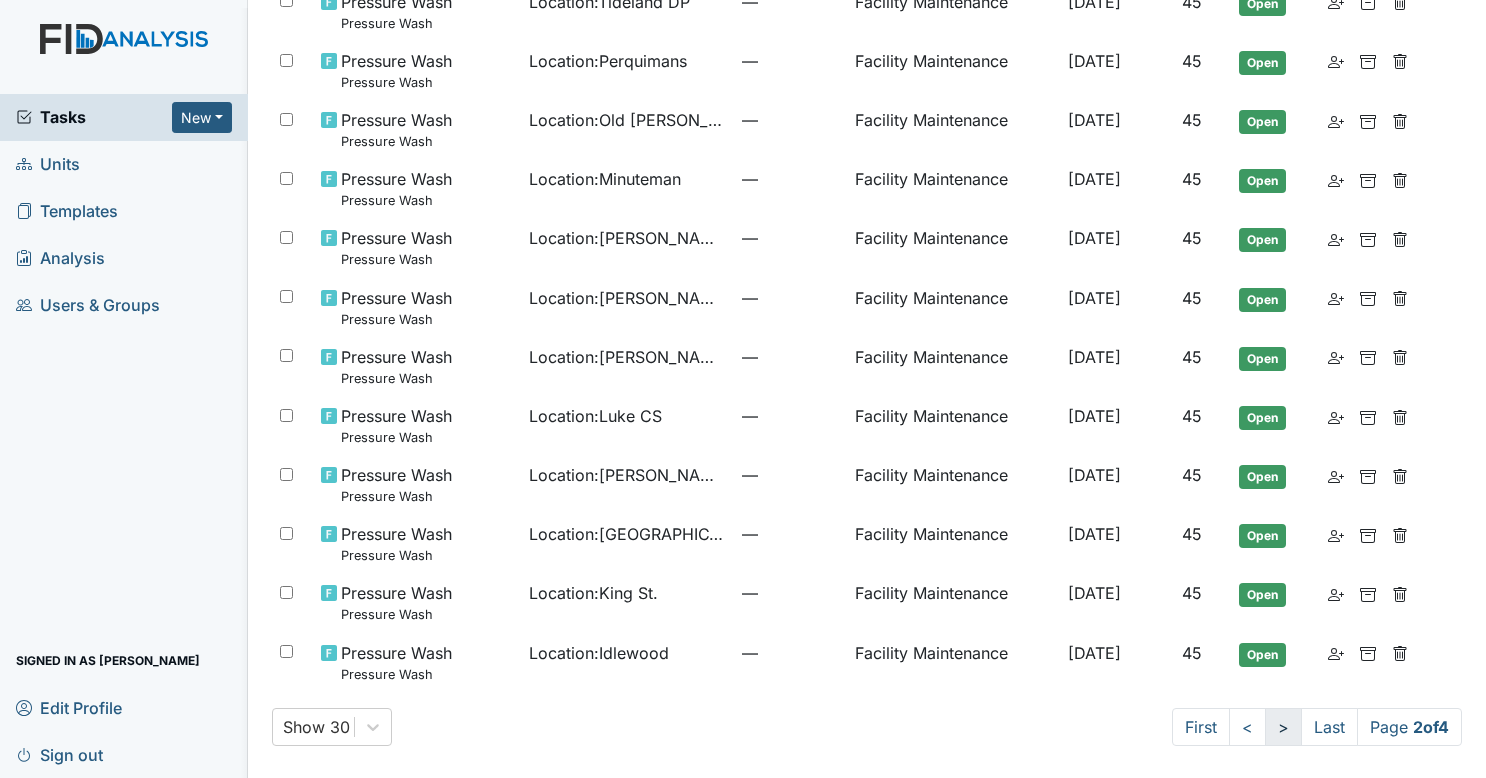 click on ">" at bounding box center [1283, 727] 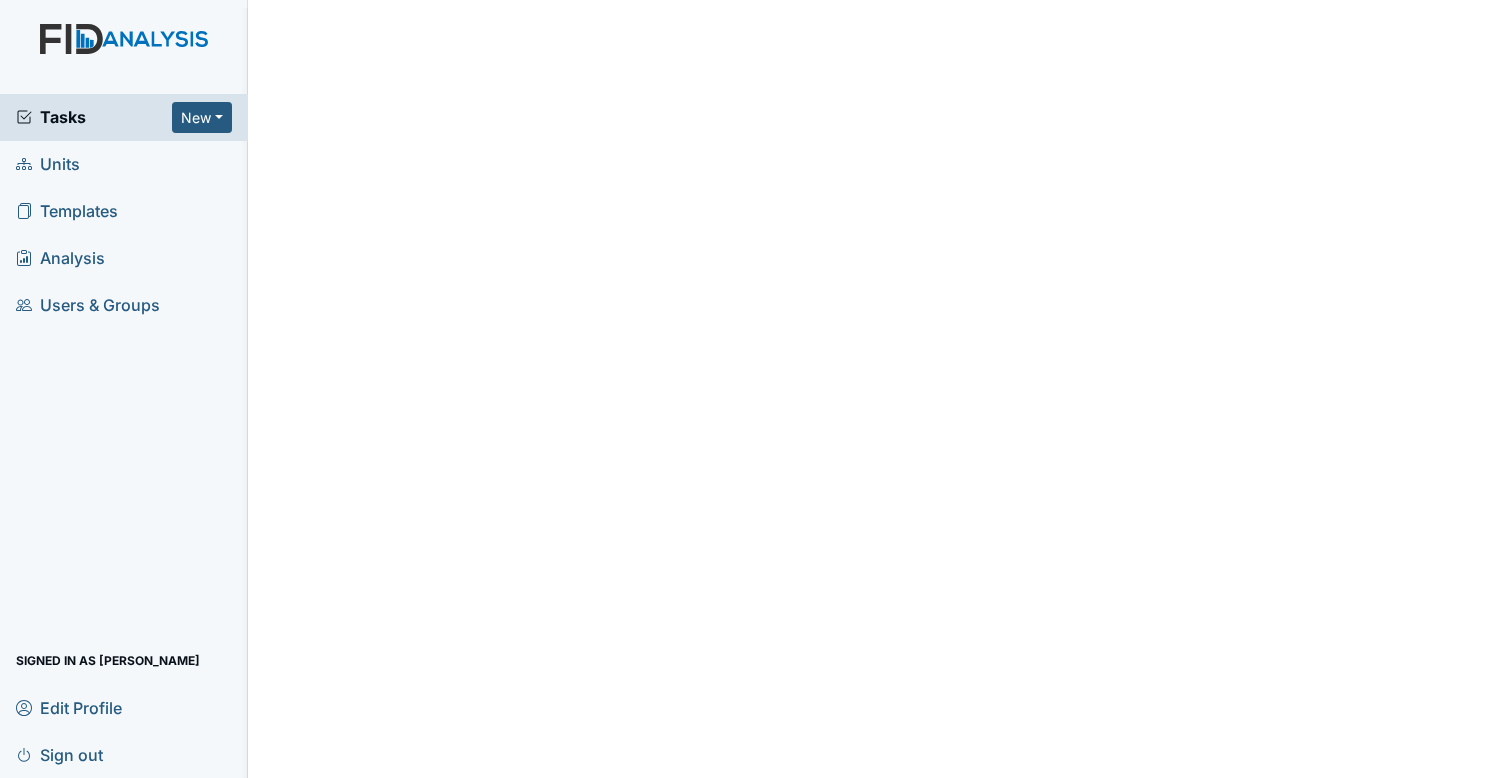 scroll, scrollTop: 0, scrollLeft: 0, axis: both 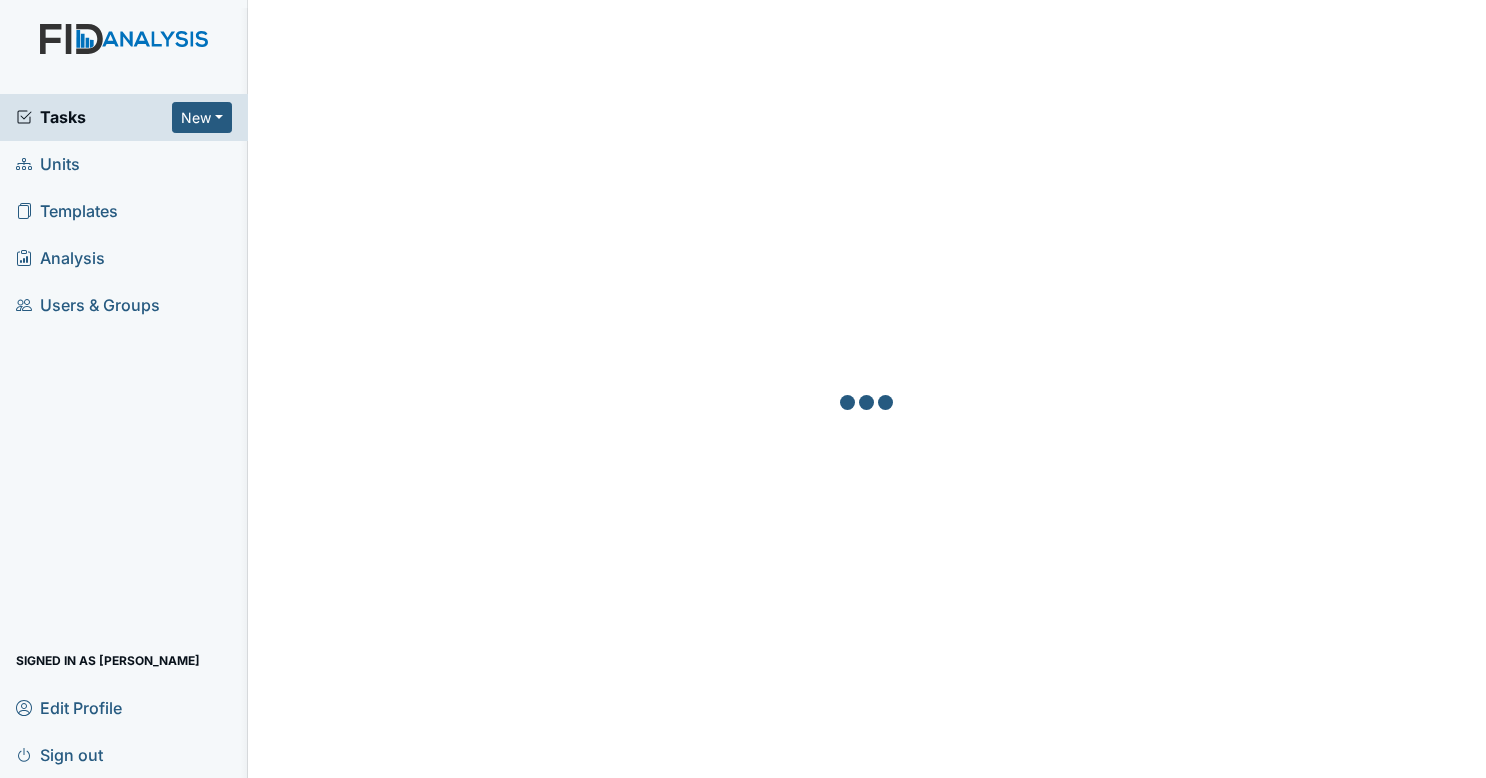 click on "Sign out" at bounding box center [59, 754] 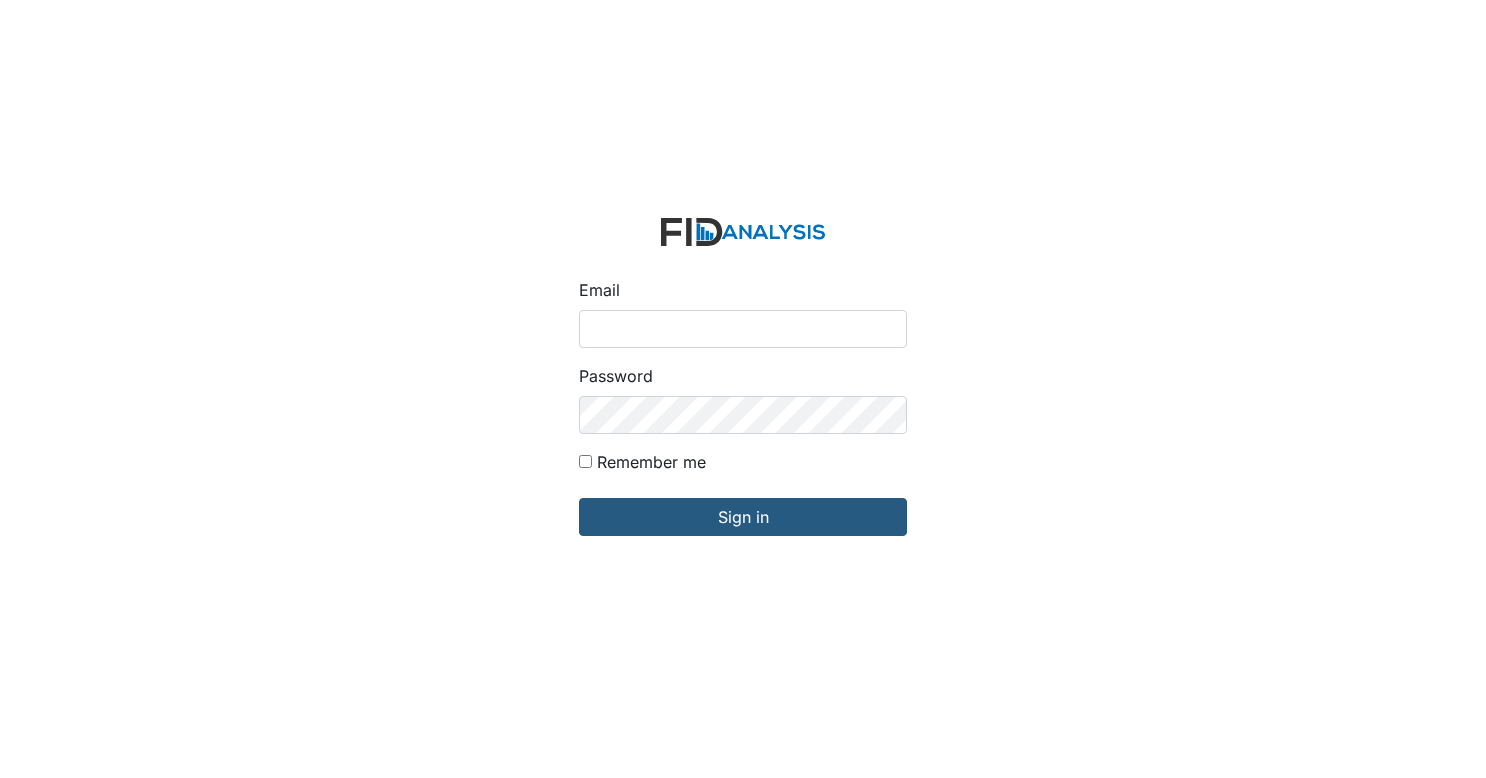 scroll, scrollTop: 0, scrollLeft: 0, axis: both 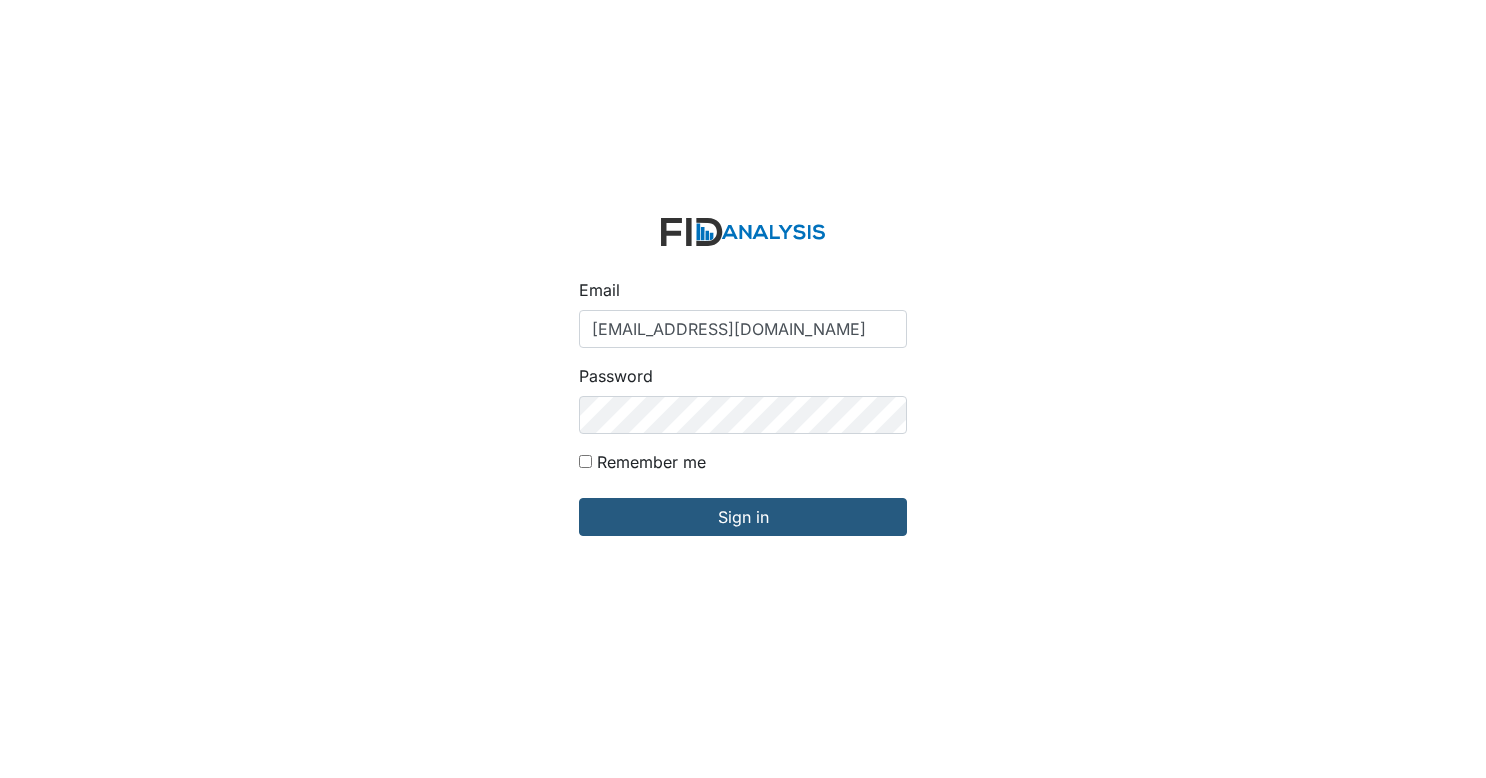 click on "zsmith@lifeincorporated.com" at bounding box center [743, 329] 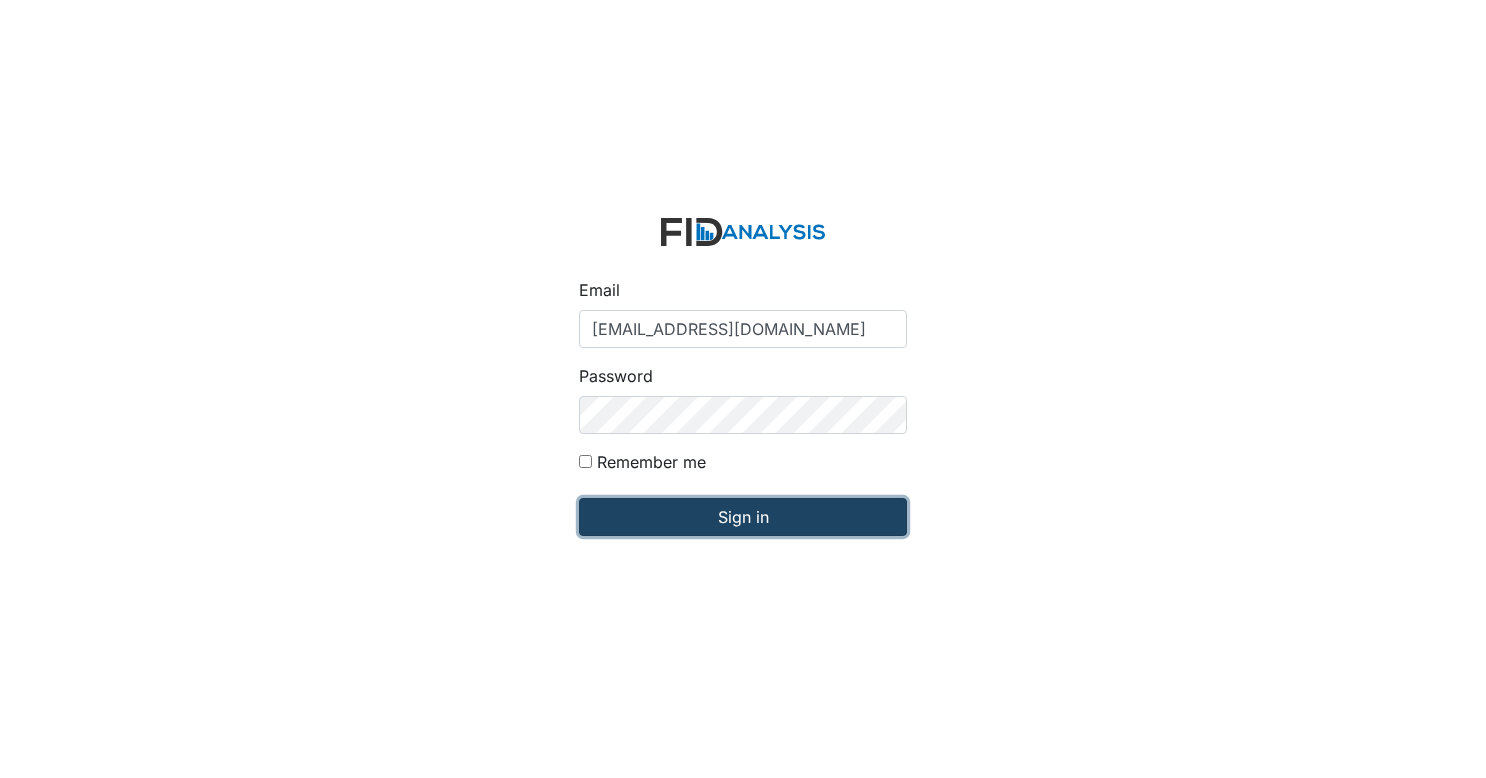 click on "Sign in" at bounding box center (743, 517) 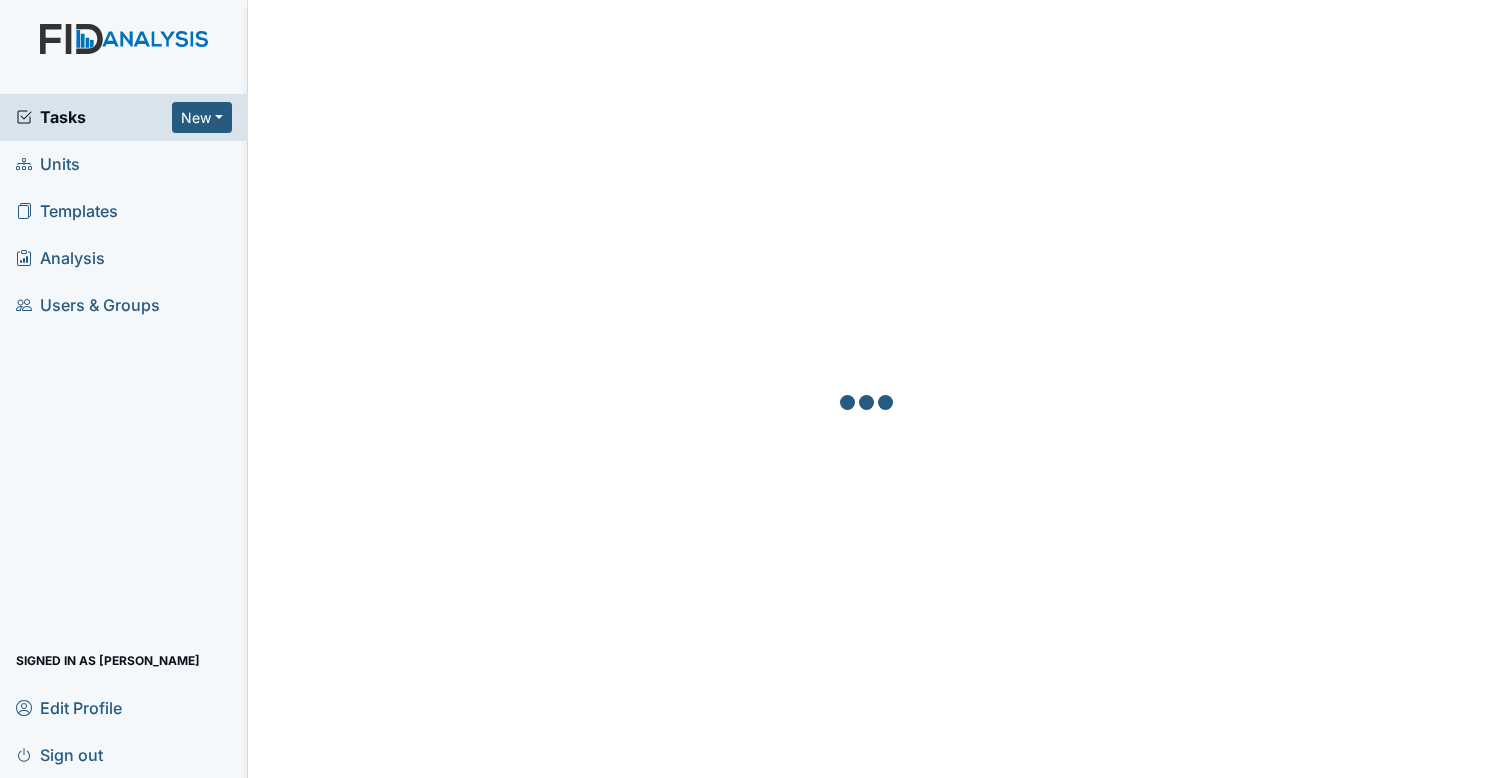 scroll, scrollTop: 0, scrollLeft: 0, axis: both 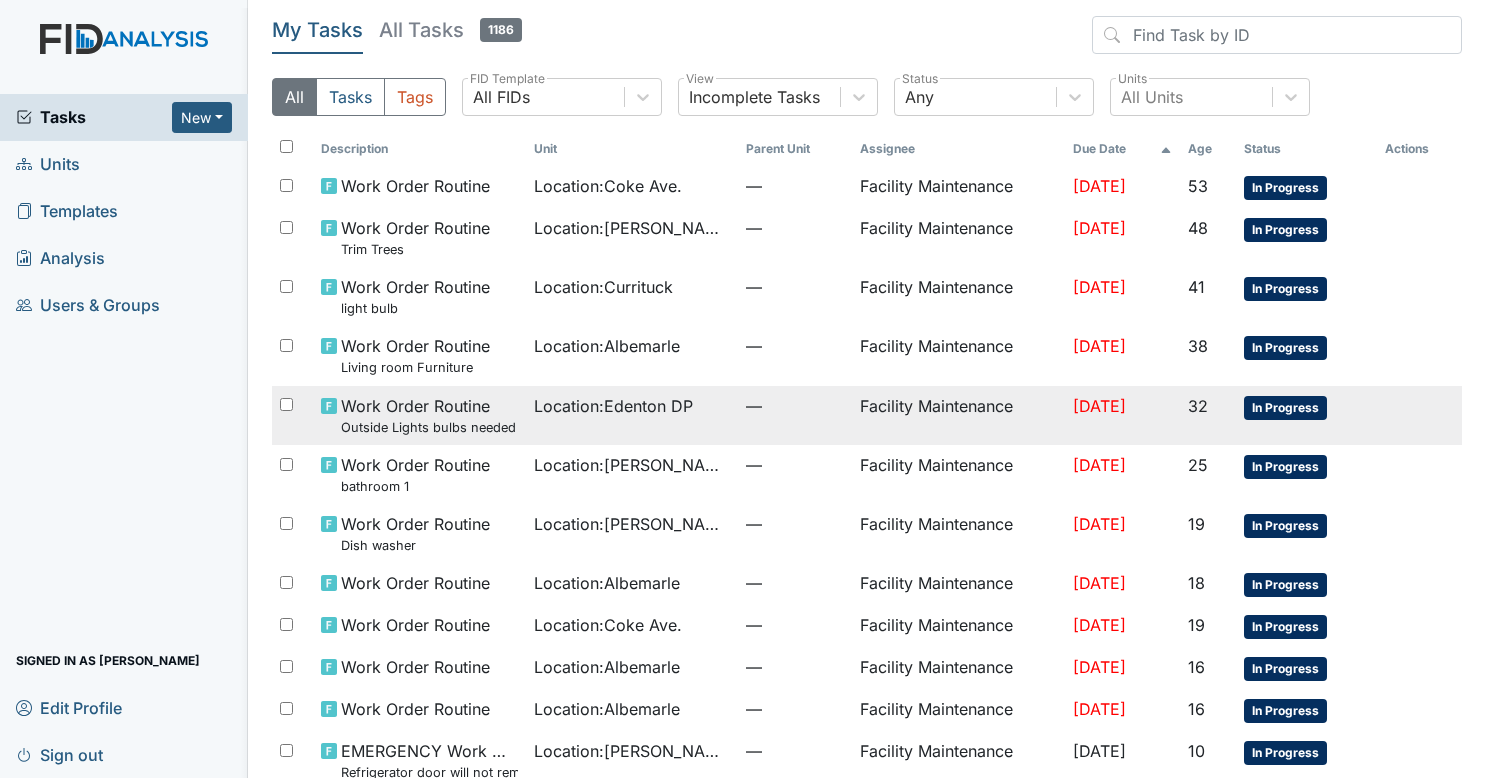 click on "Location :  Edenton DP" at bounding box center (613, 406) 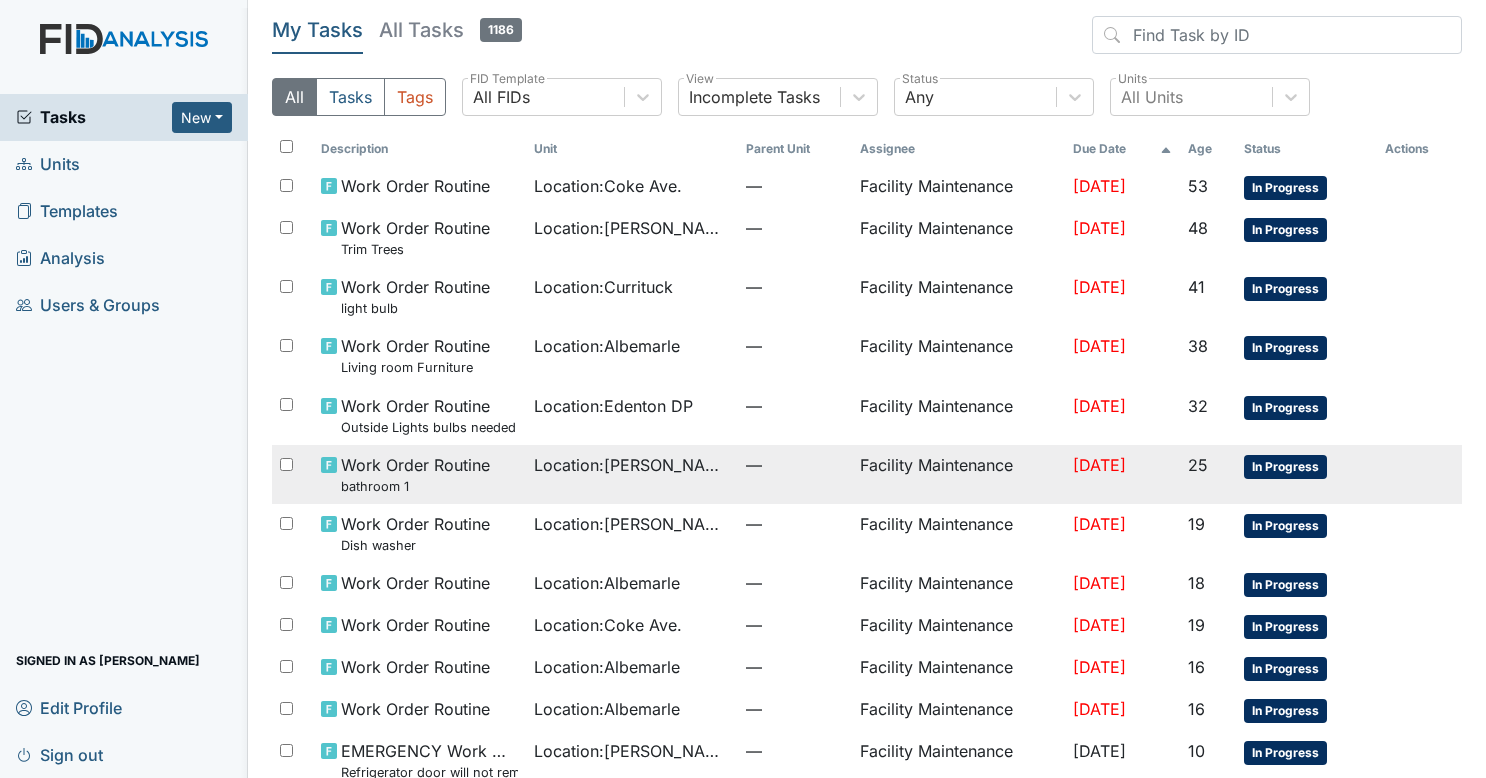 click on "Location :  [PERSON_NAME]. [GEOGRAPHIC_DATA]" at bounding box center [632, 465] 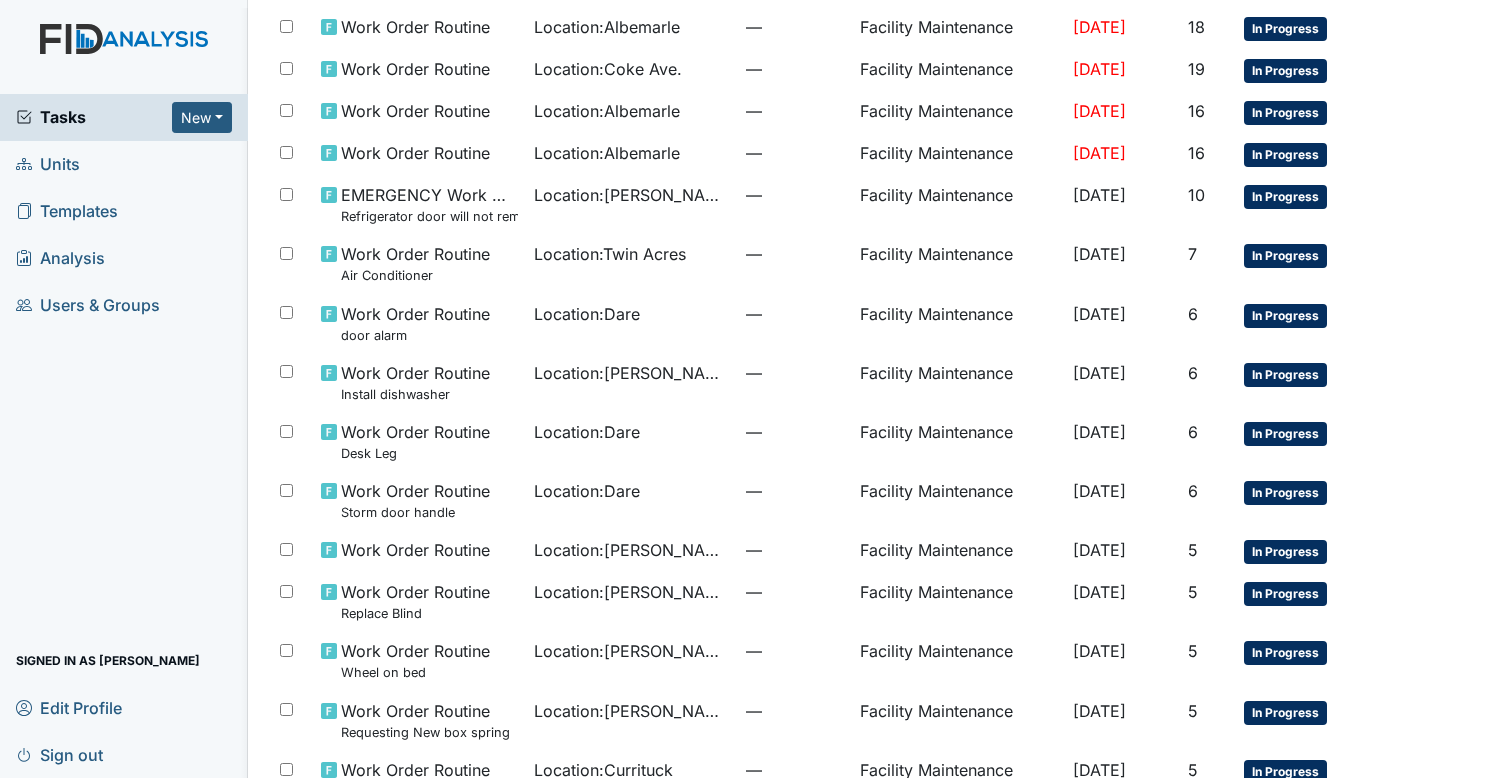 scroll, scrollTop: 555, scrollLeft: 0, axis: vertical 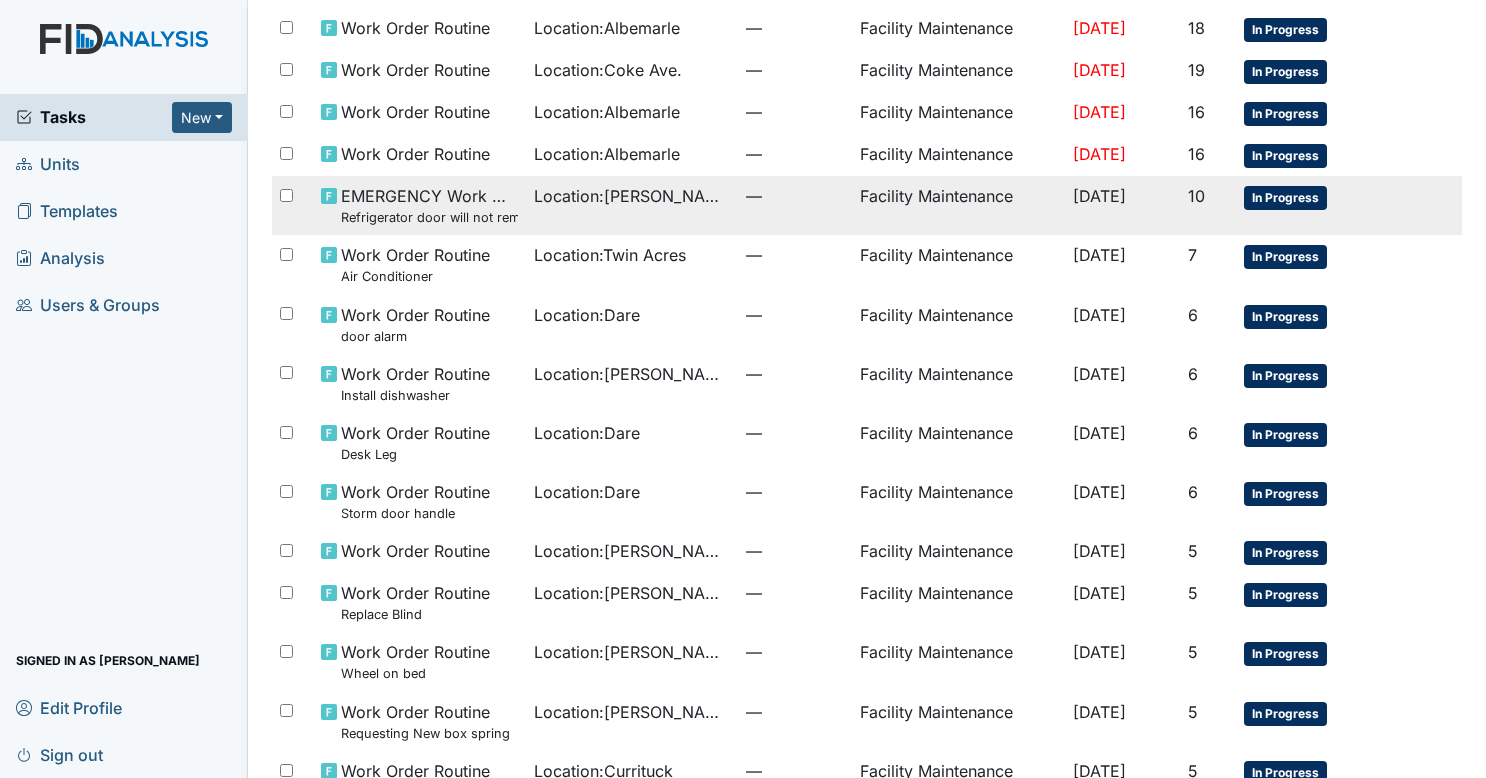 click on "Location :  Luke St. ICF" at bounding box center (632, 205) 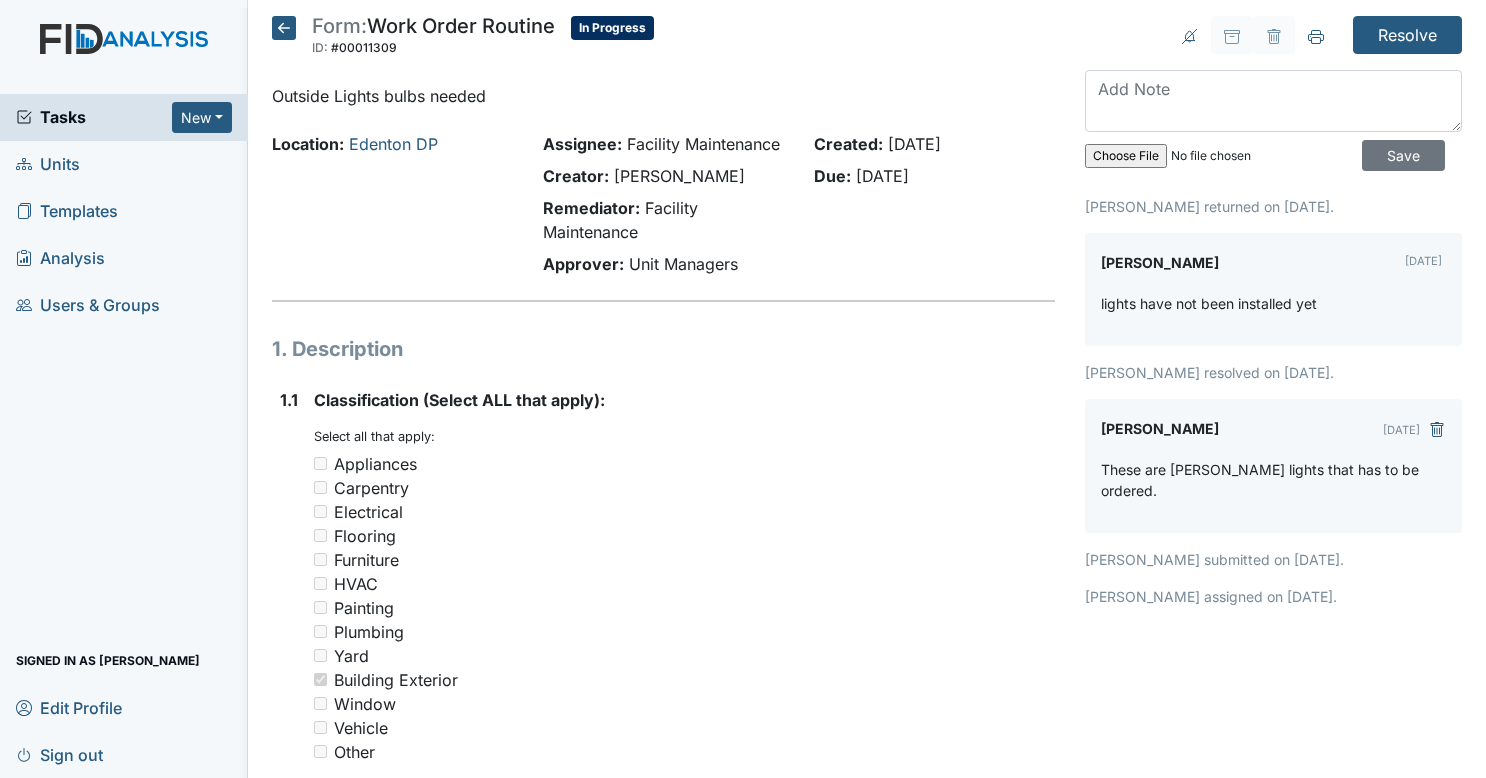 scroll, scrollTop: 0, scrollLeft: 0, axis: both 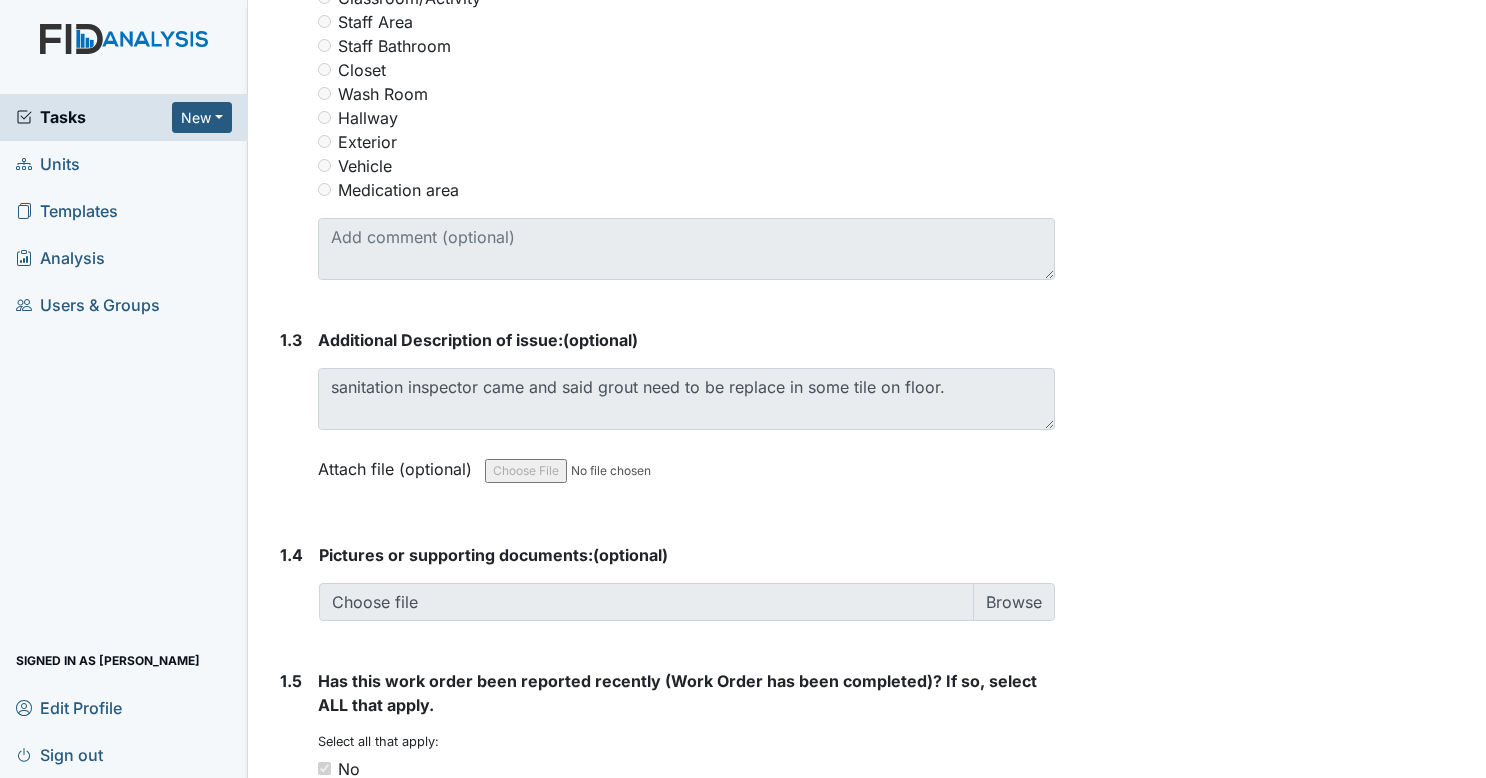 drag, startPoint x: 108, startPoint y: 0, endPoint x: 691, endPoint y: 150, distance: 601.98755 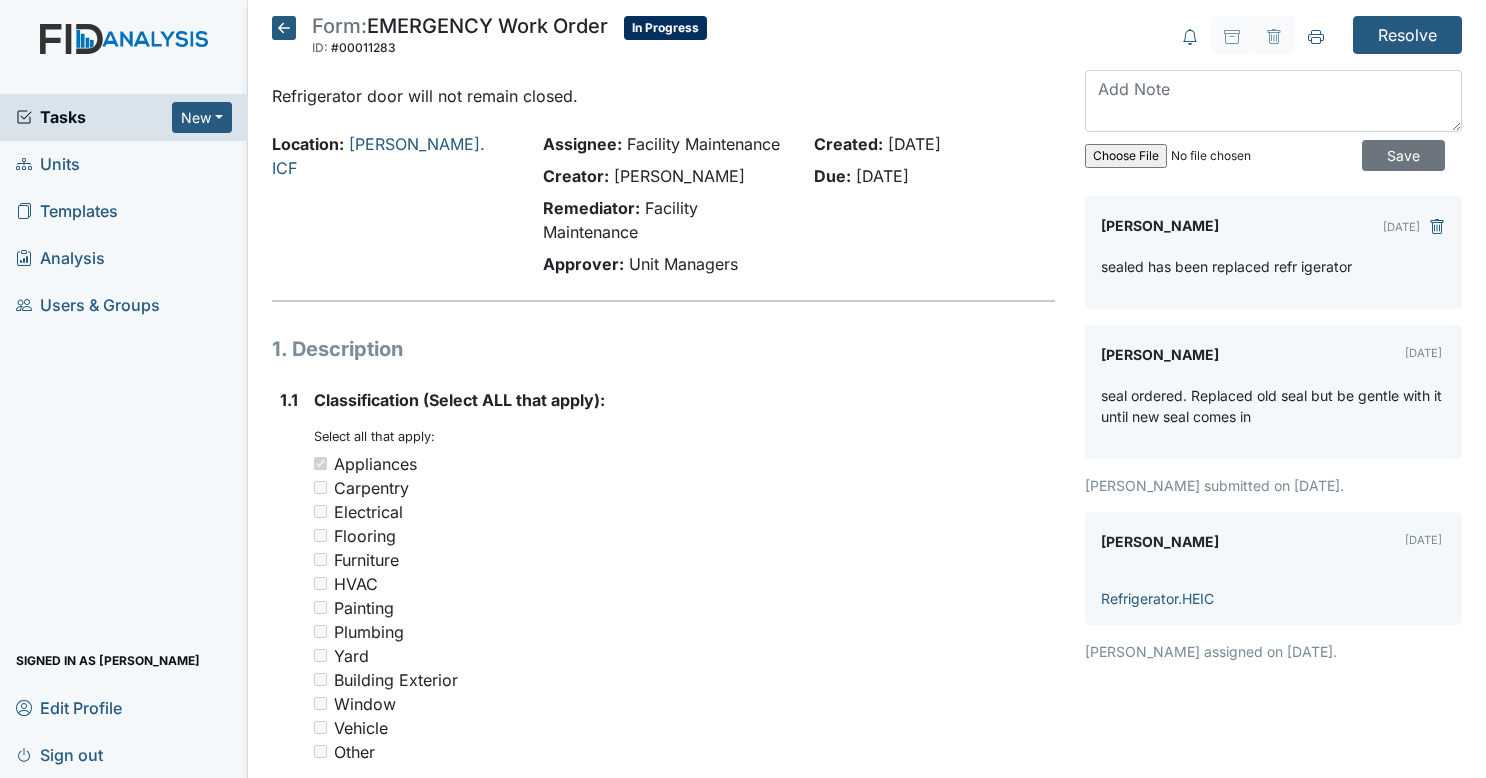 scroll, scrollTop: 0, scrollLeft: 0, axis: both 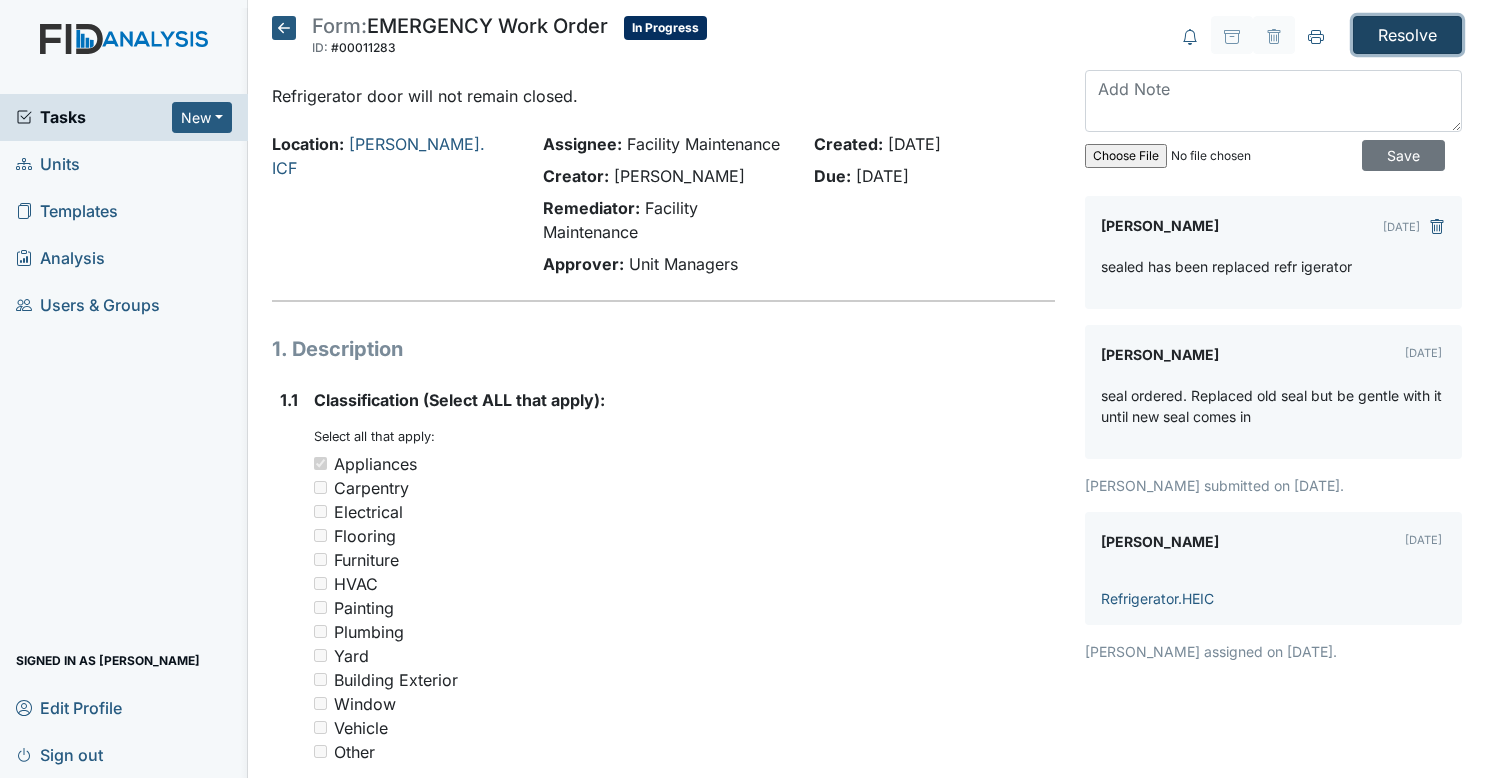 click on "Resolve" at bounding box center (1407, 35) 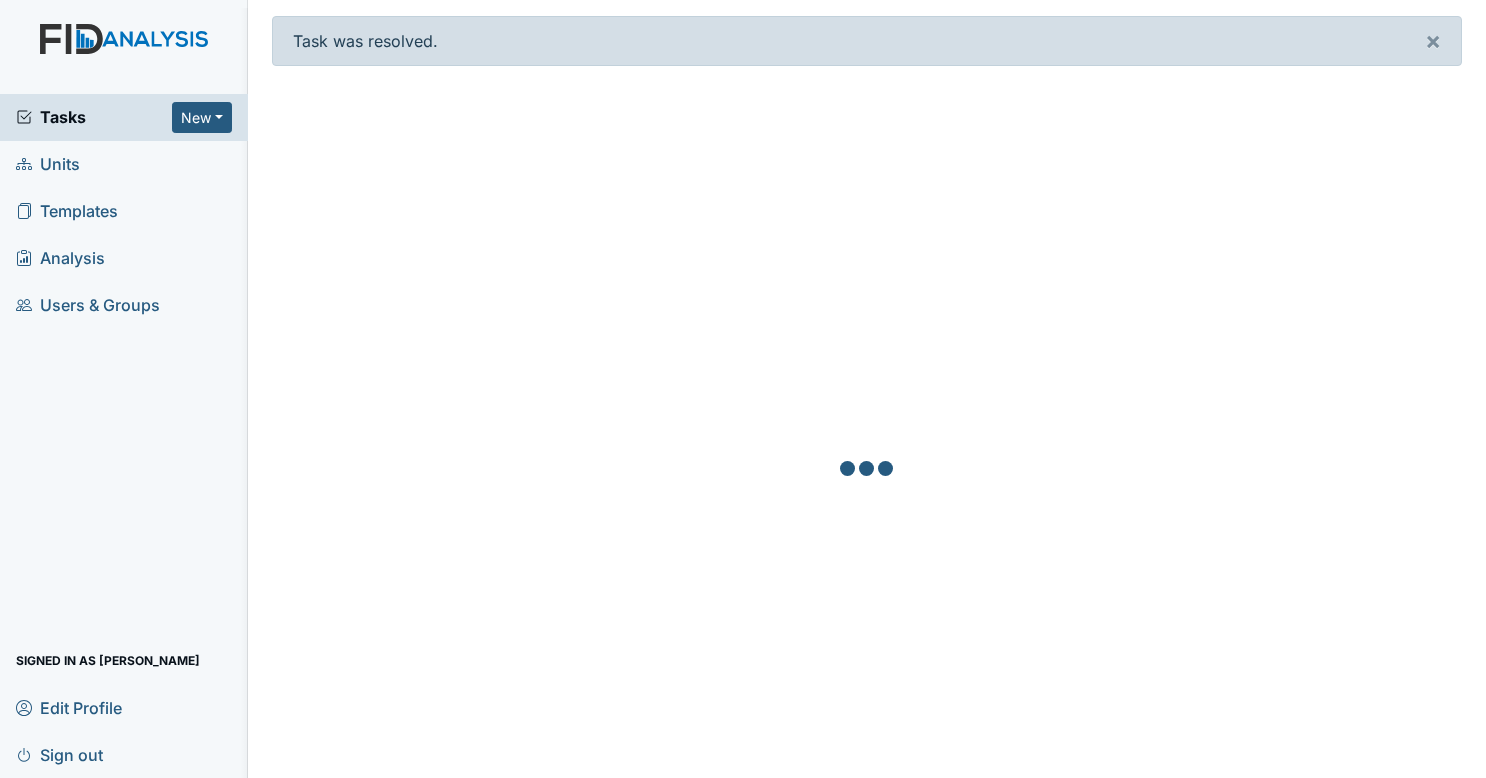 scroll, scrollTop: 0, scrollLeft: 0, axis: both 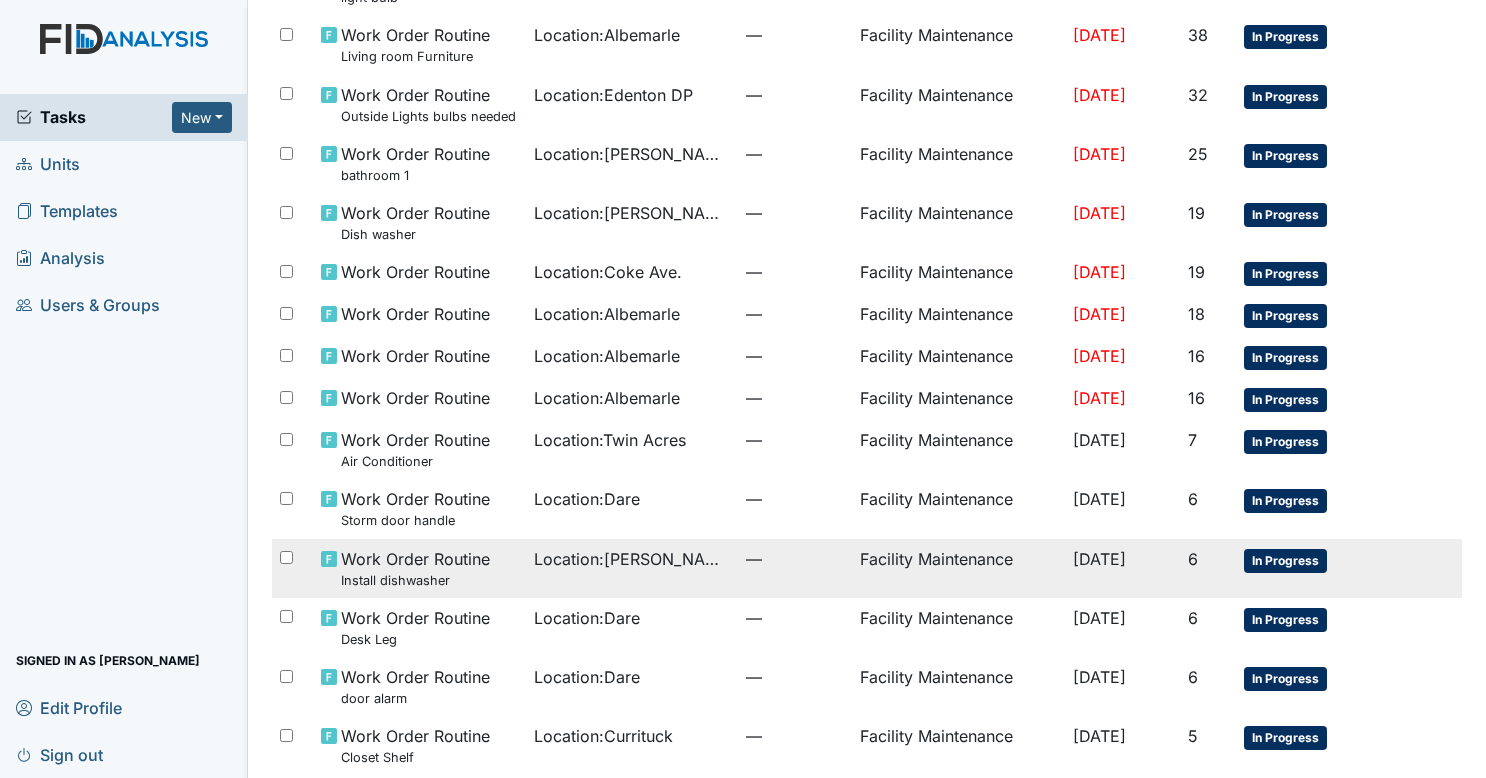 click on "Location :  [GEOGRAPHIC_DATA]" at bounding box center [632, 559] 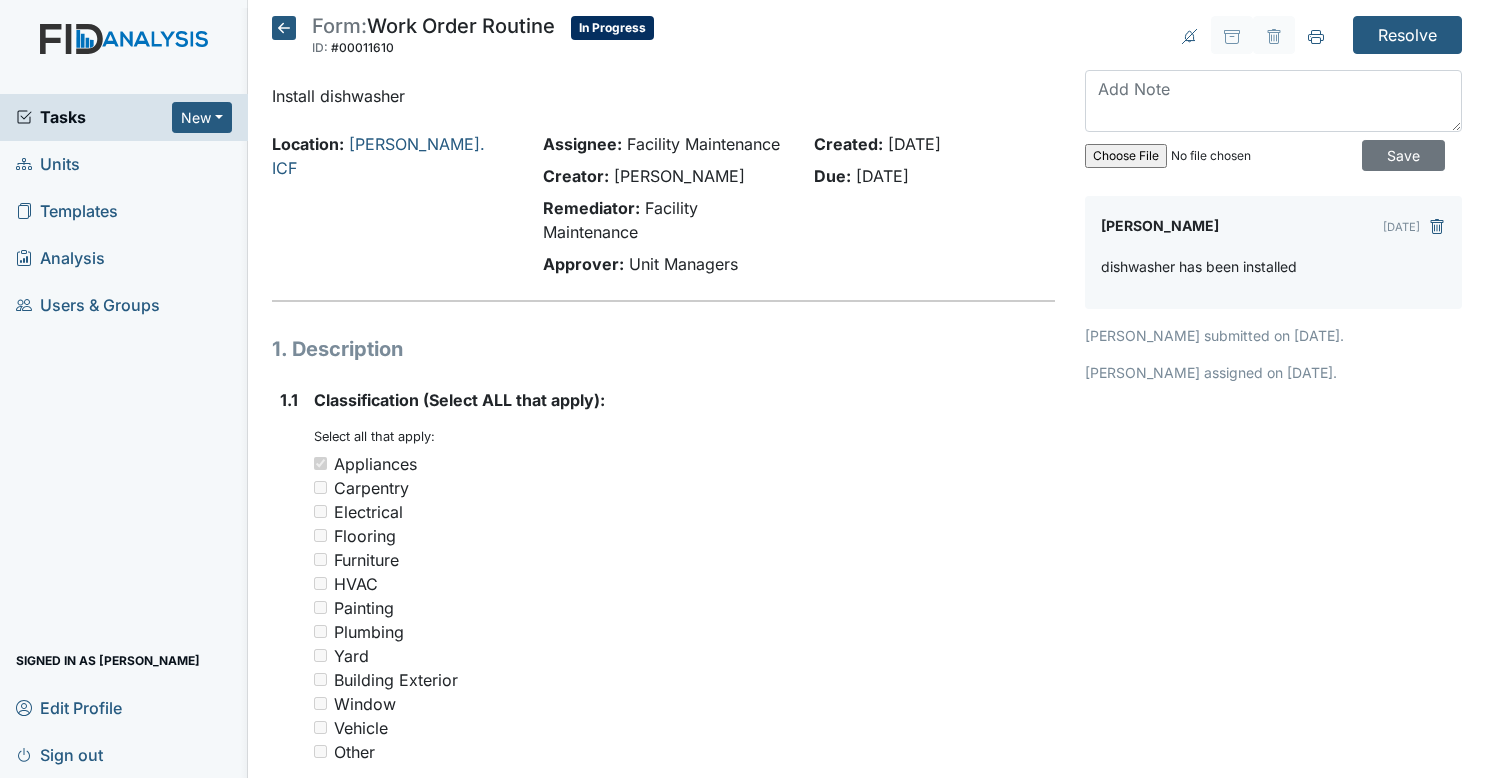 scroll, scrollTop: 0, scrollLeft: 0, axis: both 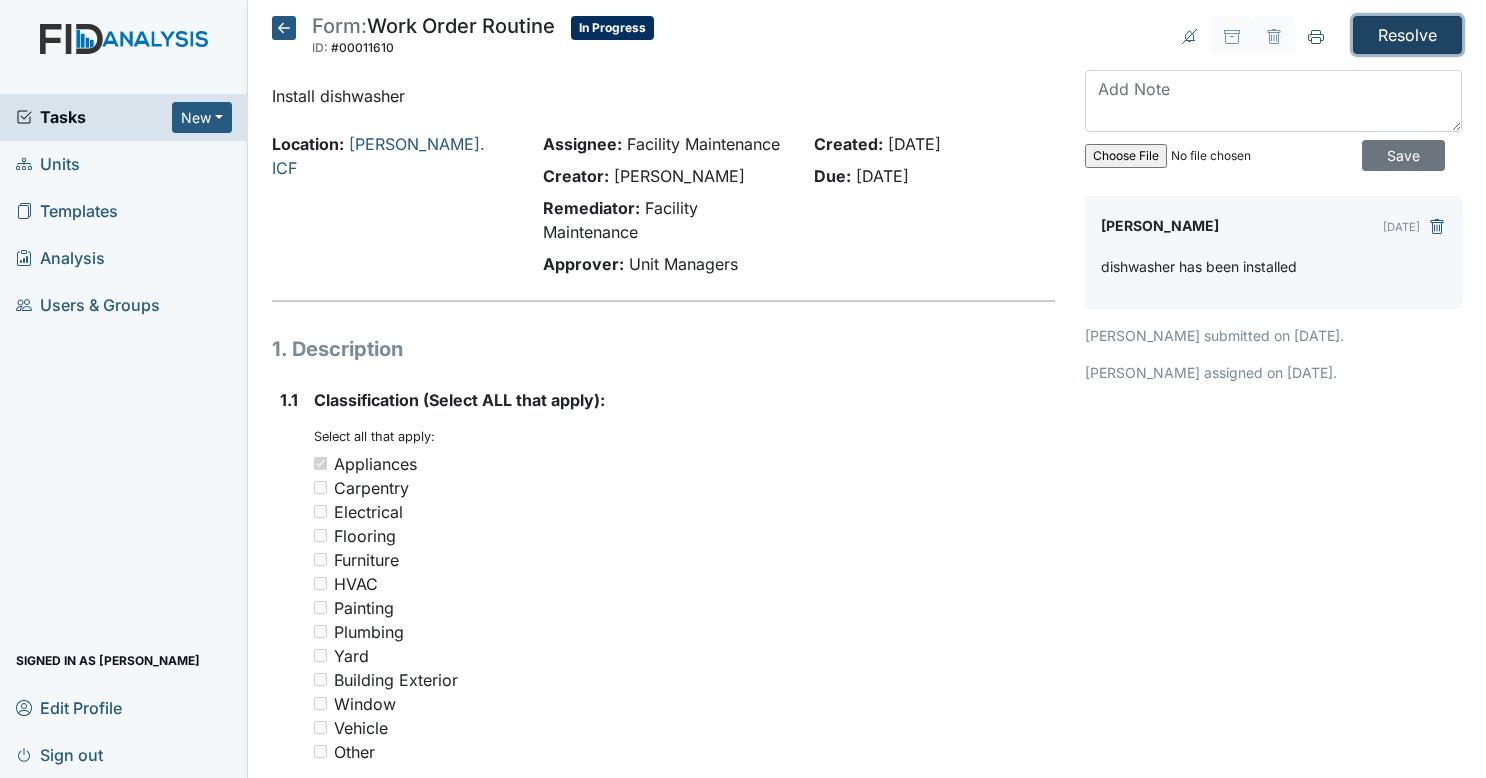 click on "Resolve" at bounding box center (1407, 35) 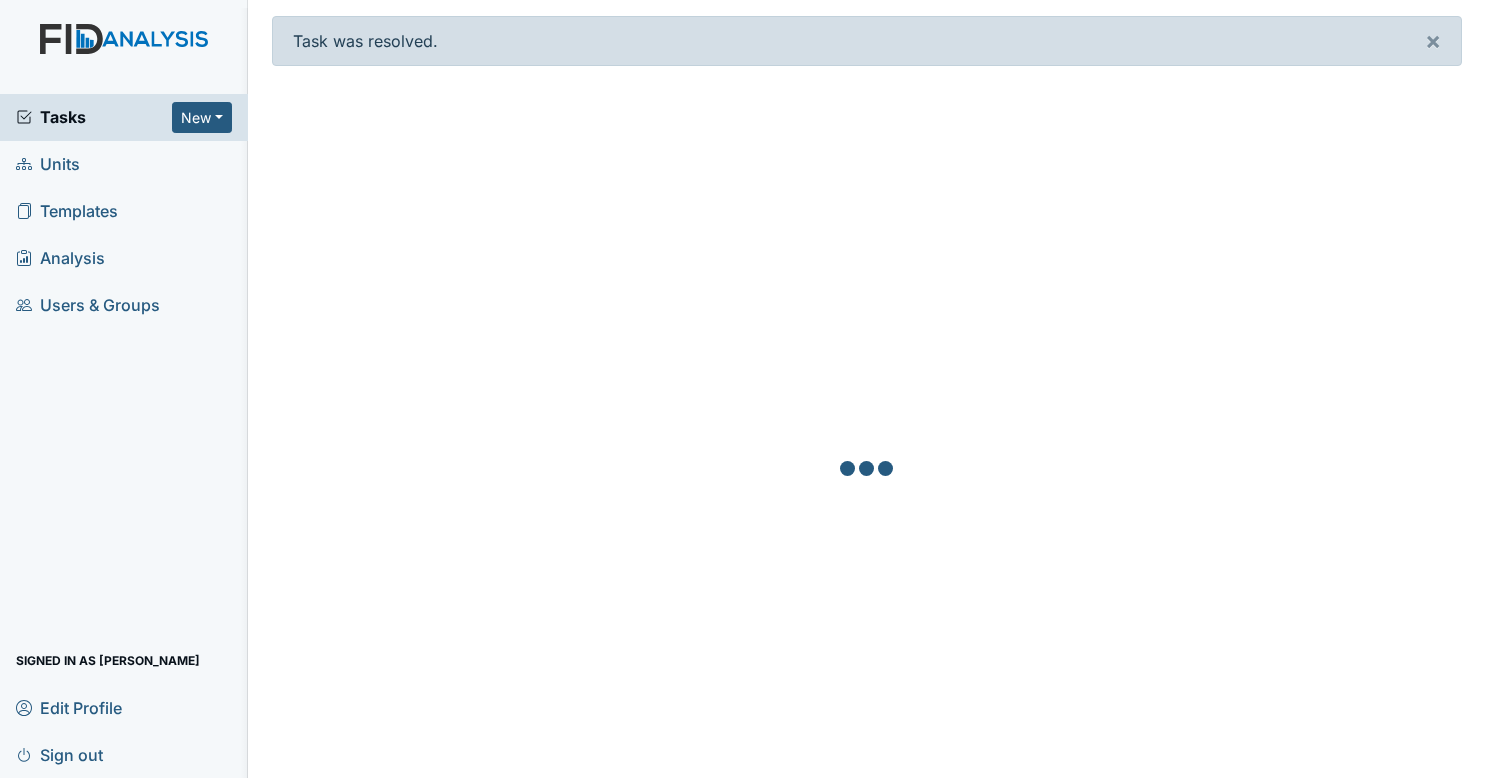 scroll, scrollTop: 0, scrollLeft: 0, axis: both 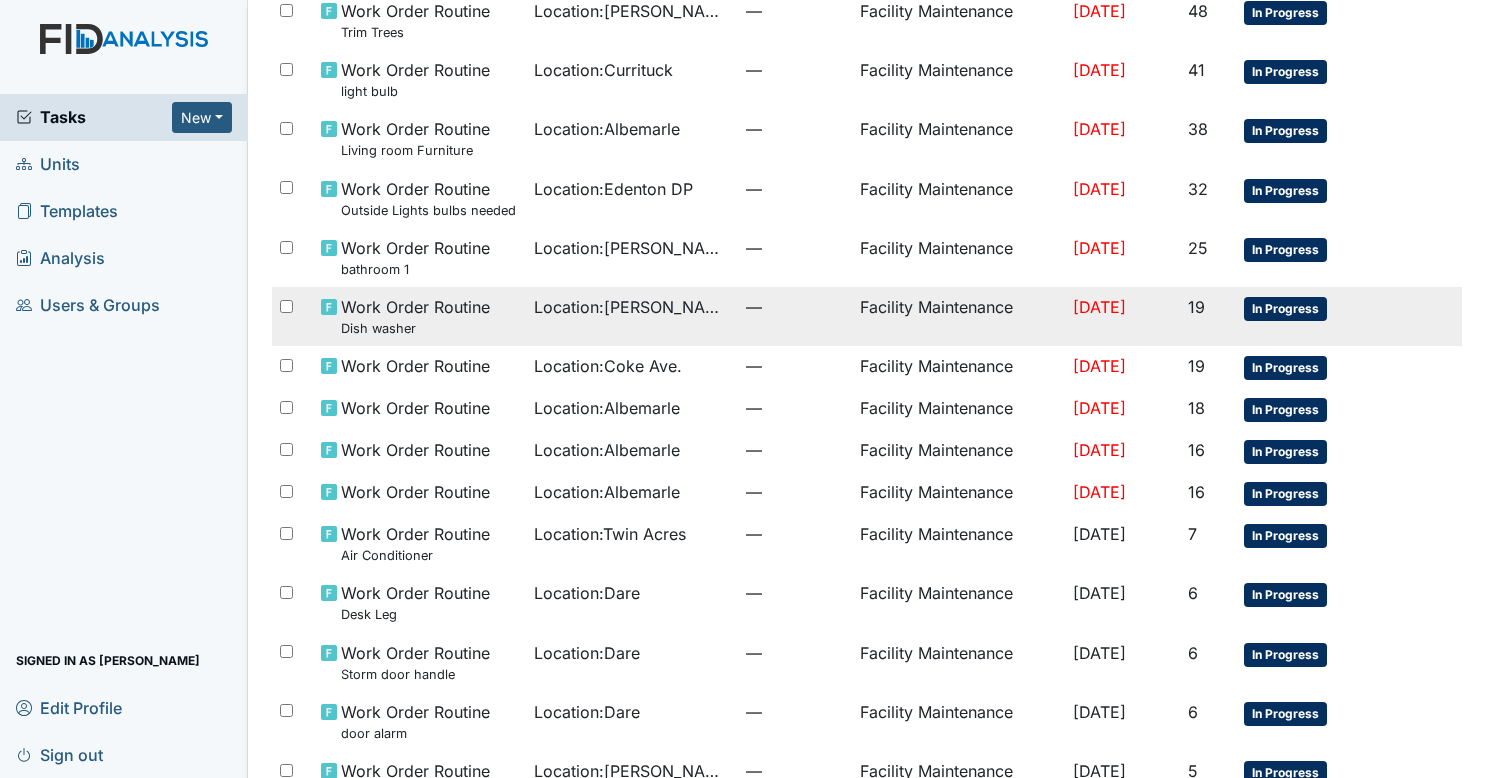 click on "Location :  Wilson St." at bounding box center (632, 307) 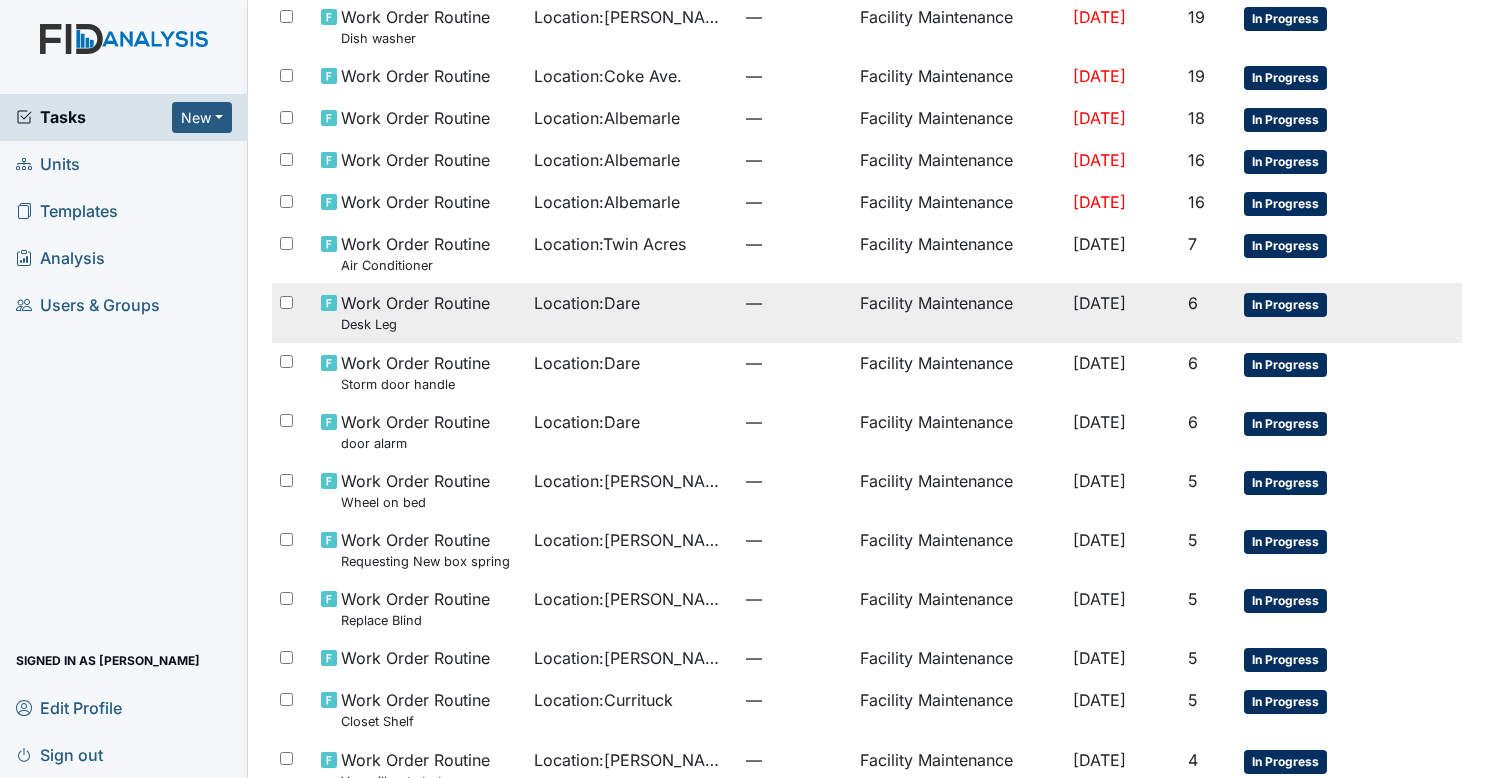 scroll, scrollTop: 574, scrollLeft: 0, axis: vertical 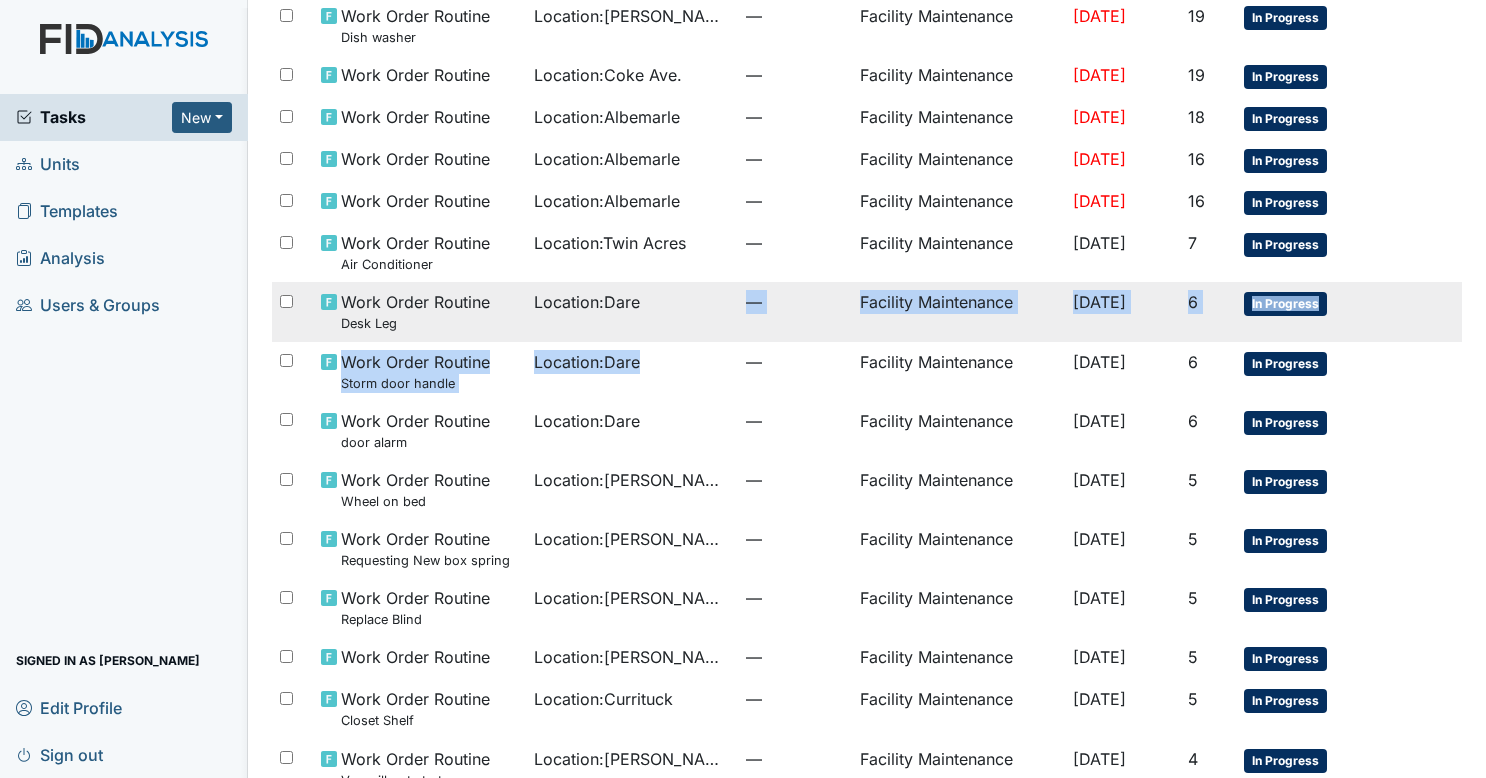 drag, startPoint x: 662, startPoint y: 354, endPoint x: 670, endPoint y: 310, distance: 44.72136 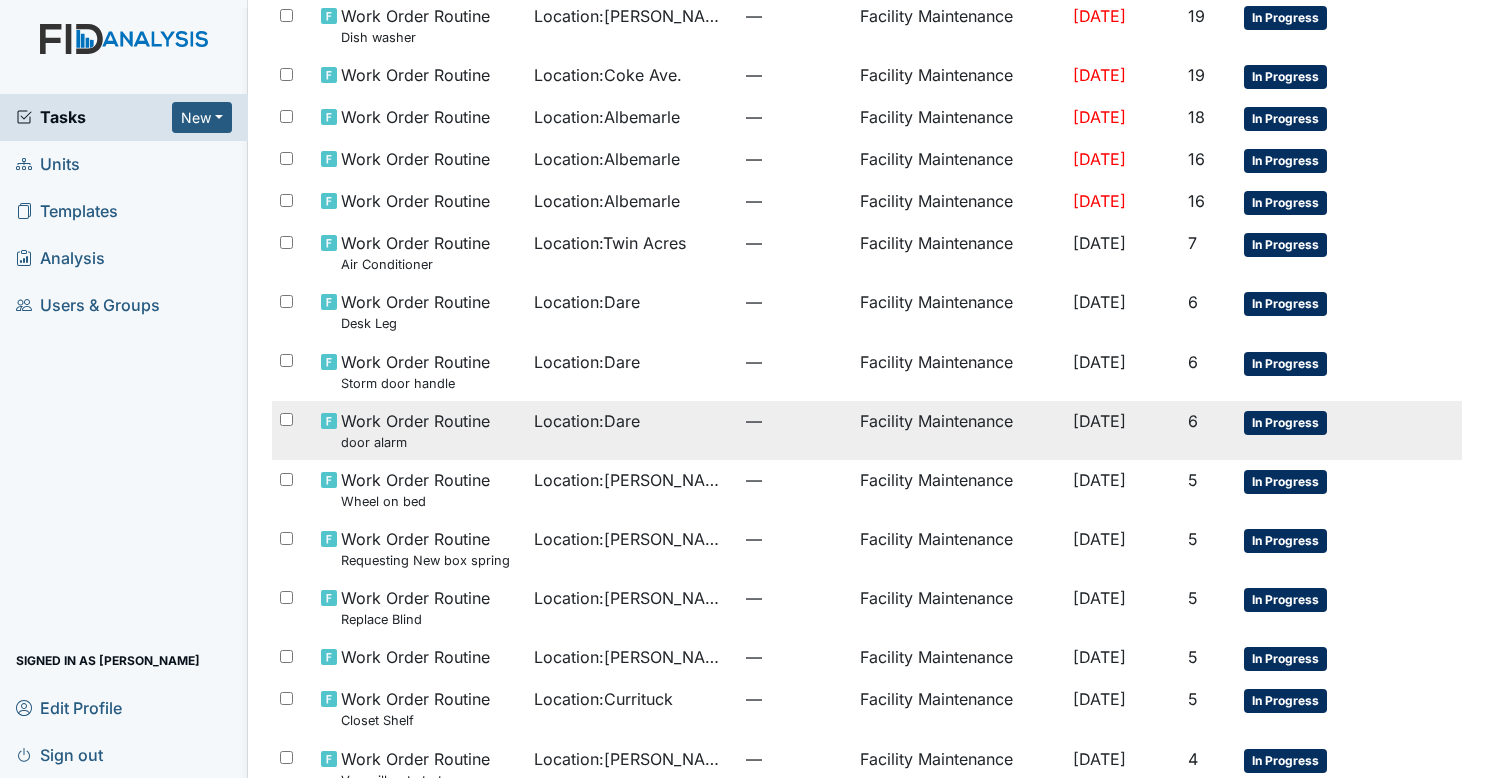 click on "Location :  Dare" at bounding box center (632, 421) 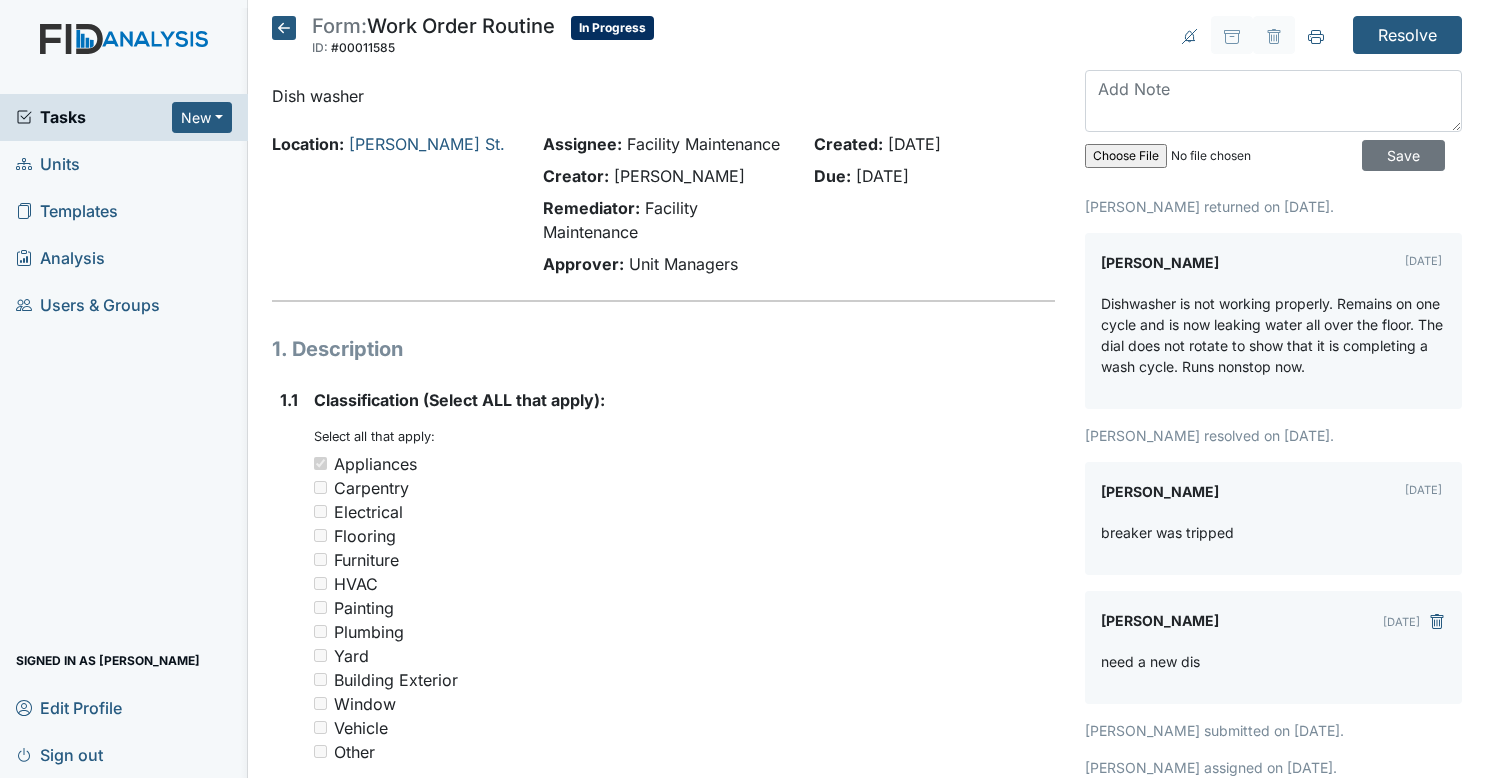 scroll, scrollTop: 0, scrollLeft: 0, axis: both 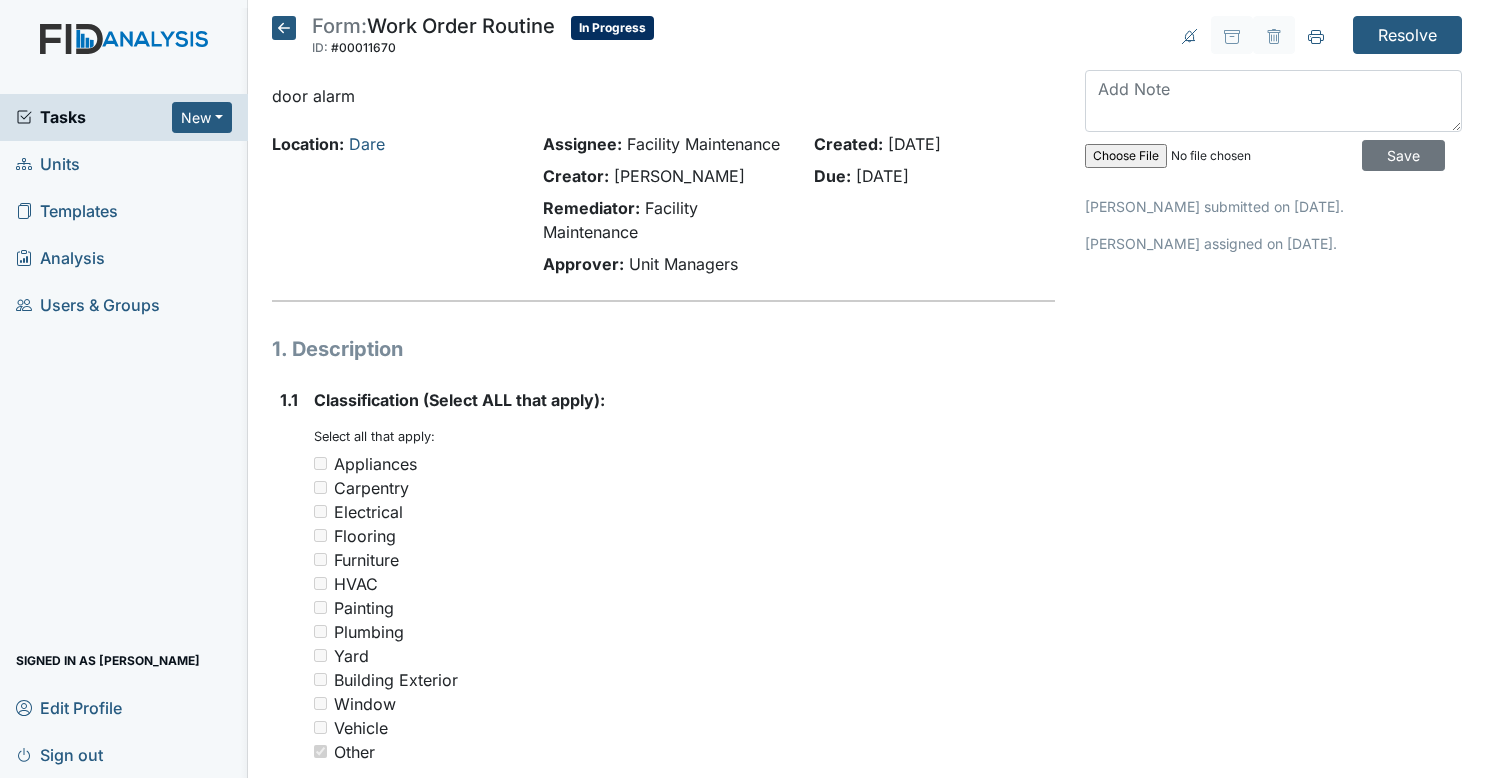click 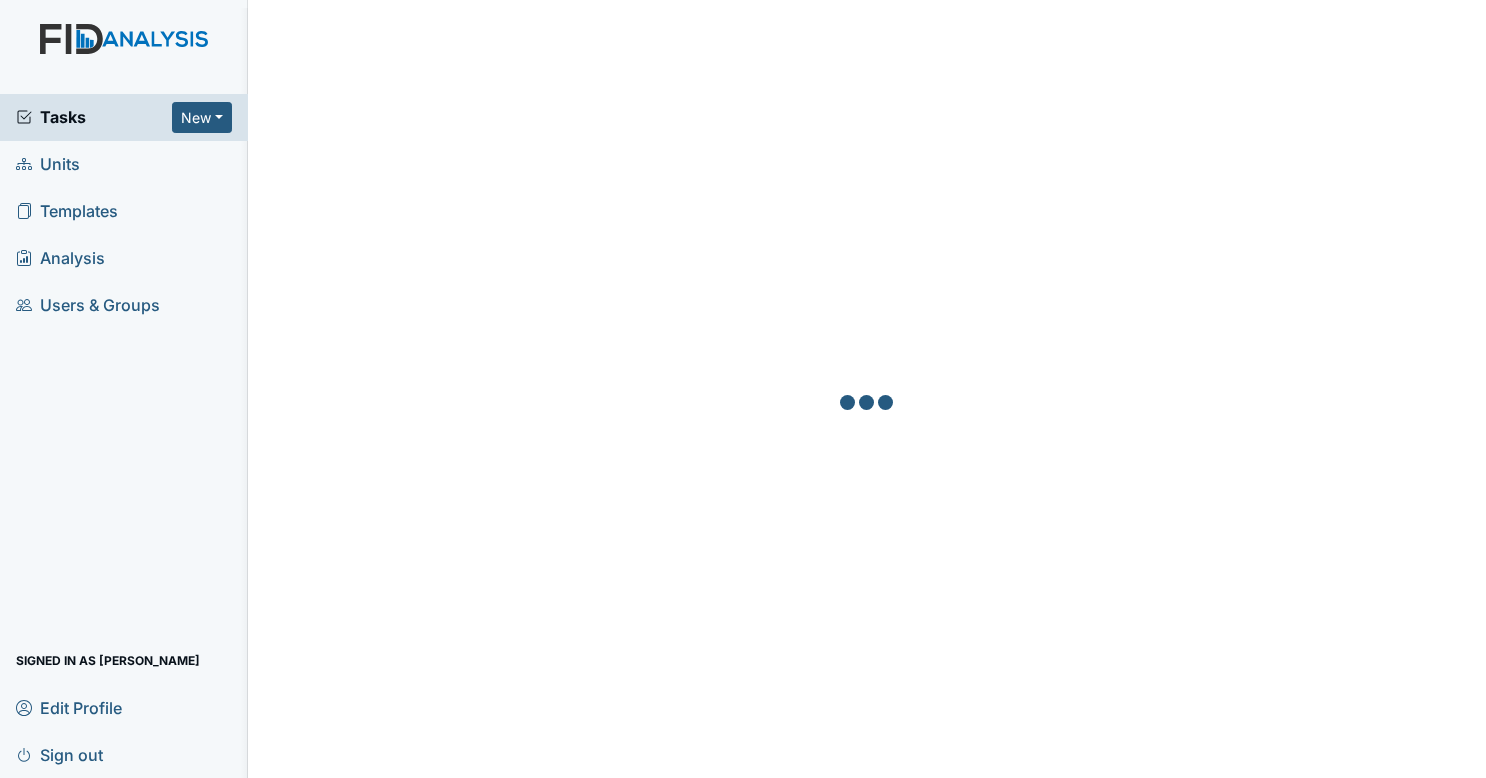 scroll, scrollTop: 0, scrollLeft: 0, axis: both 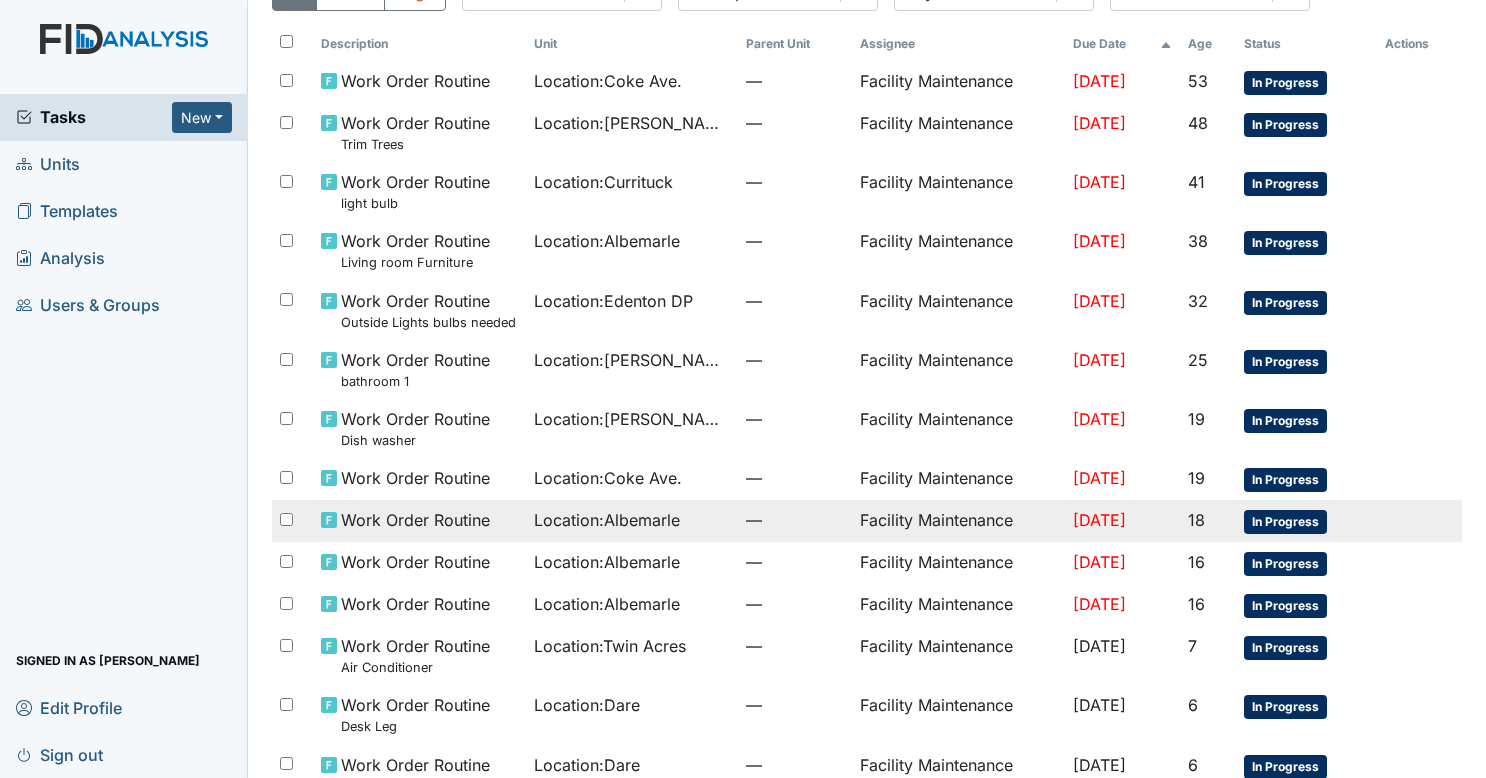 click on "Location :  Albemarle" at bounding box center (607, 520) 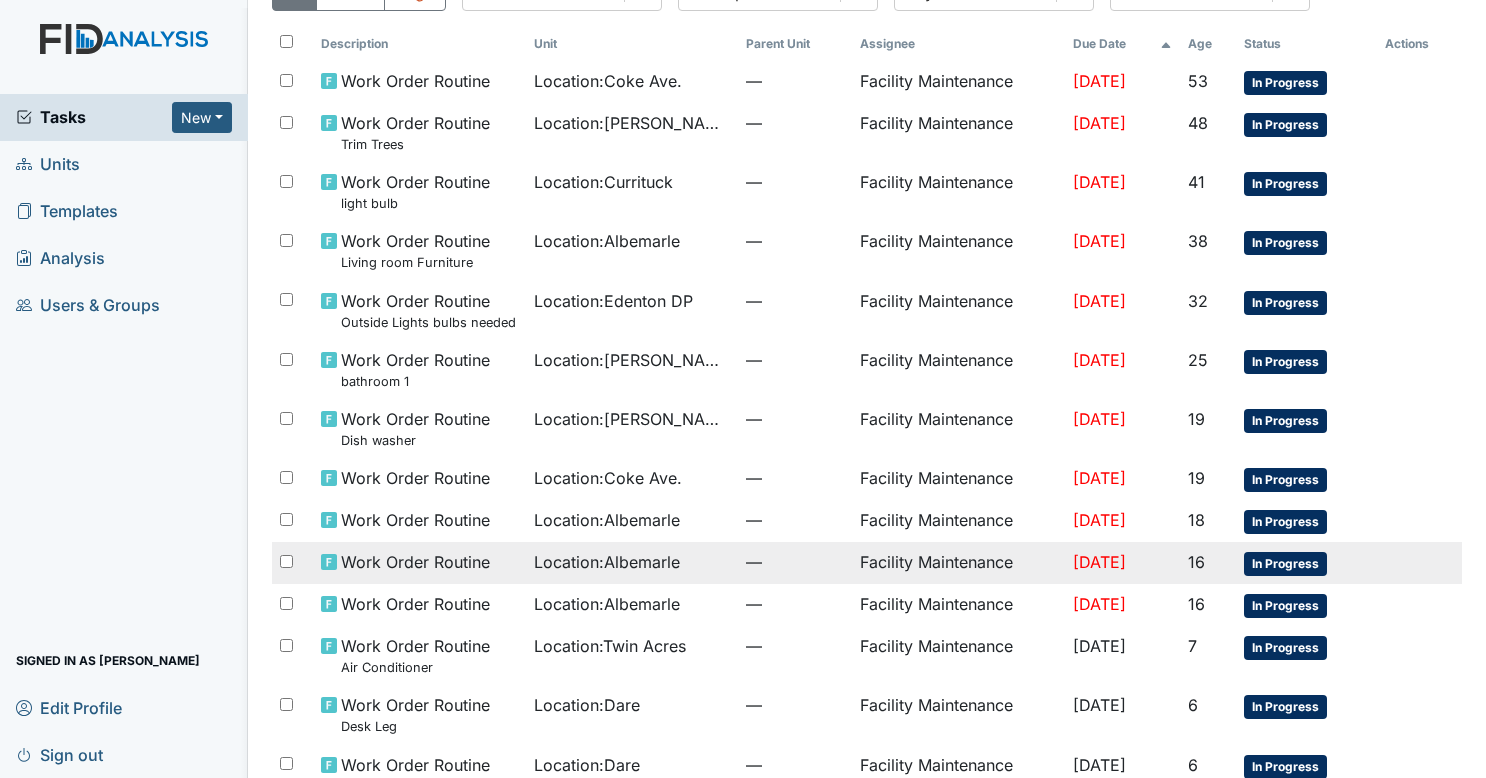 click on "Location :  Albemarle" at bounding box center (607, 562) 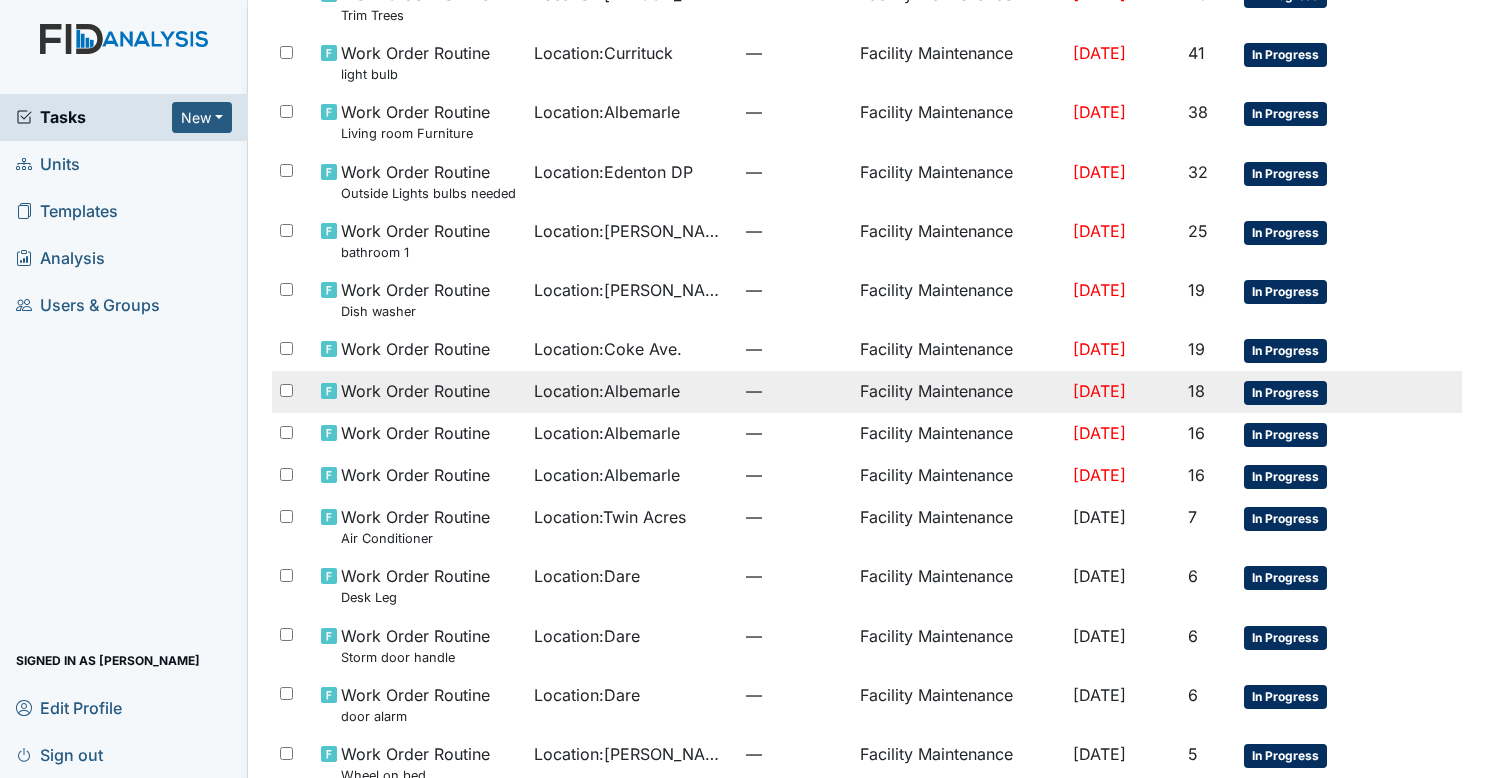scroll, scrollTop: 239, scrollLeft: 0, axis: vertical 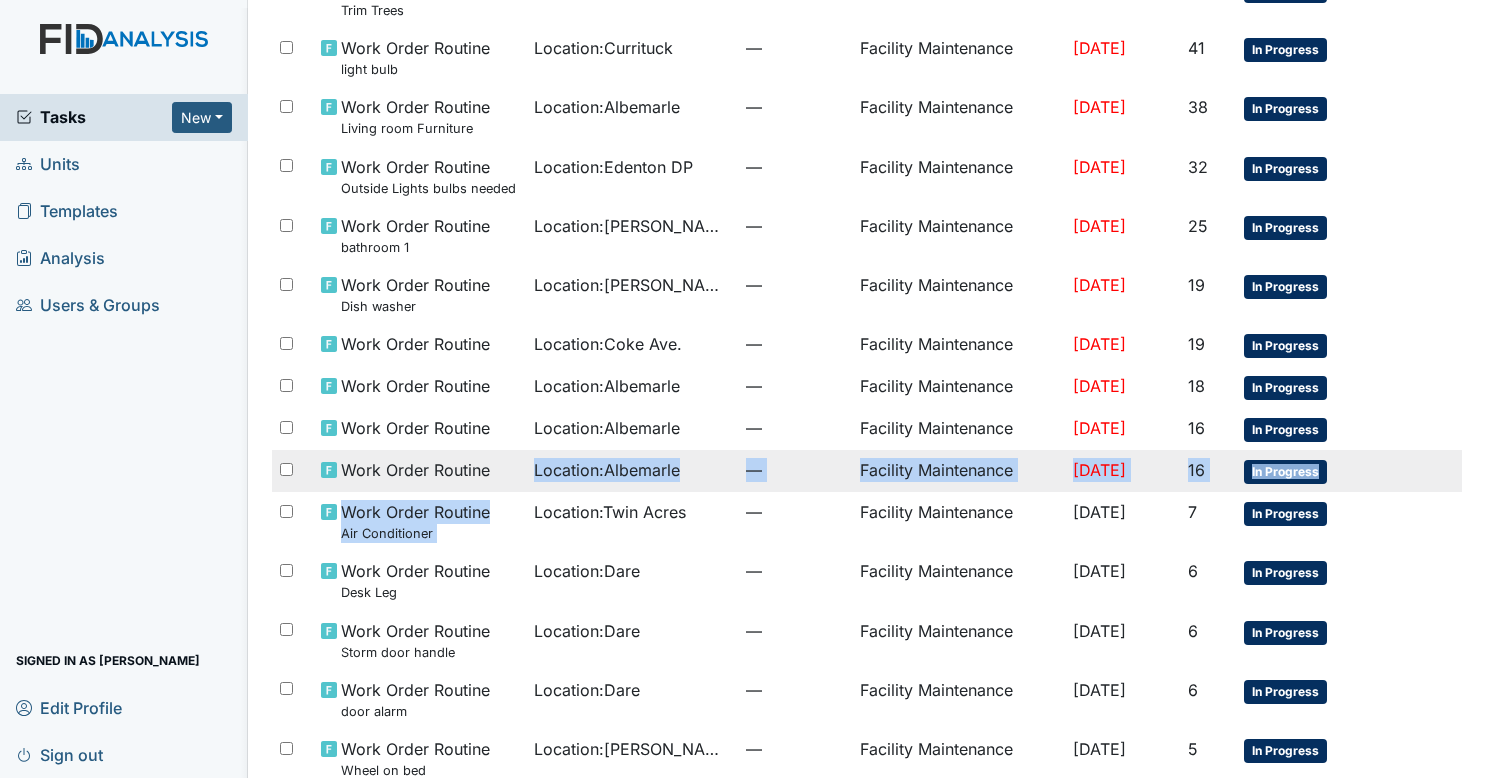 drag, startPoint x: 515, startPoint y: 488, endPoint x: 519, endPoint y: 473, distance: 15.524175 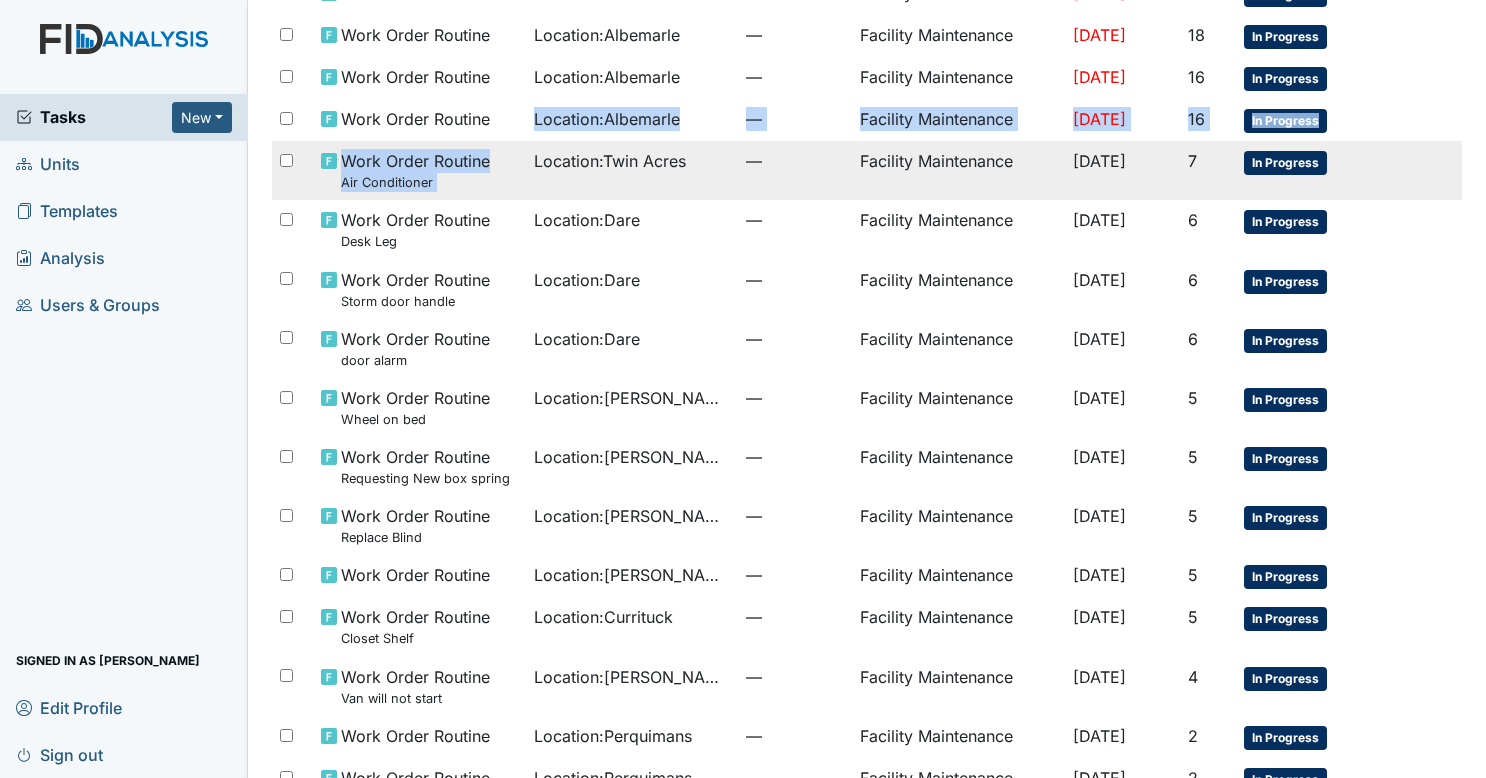 scroll, scrollTop: 591, scrollLeft: 0, axis: vertical 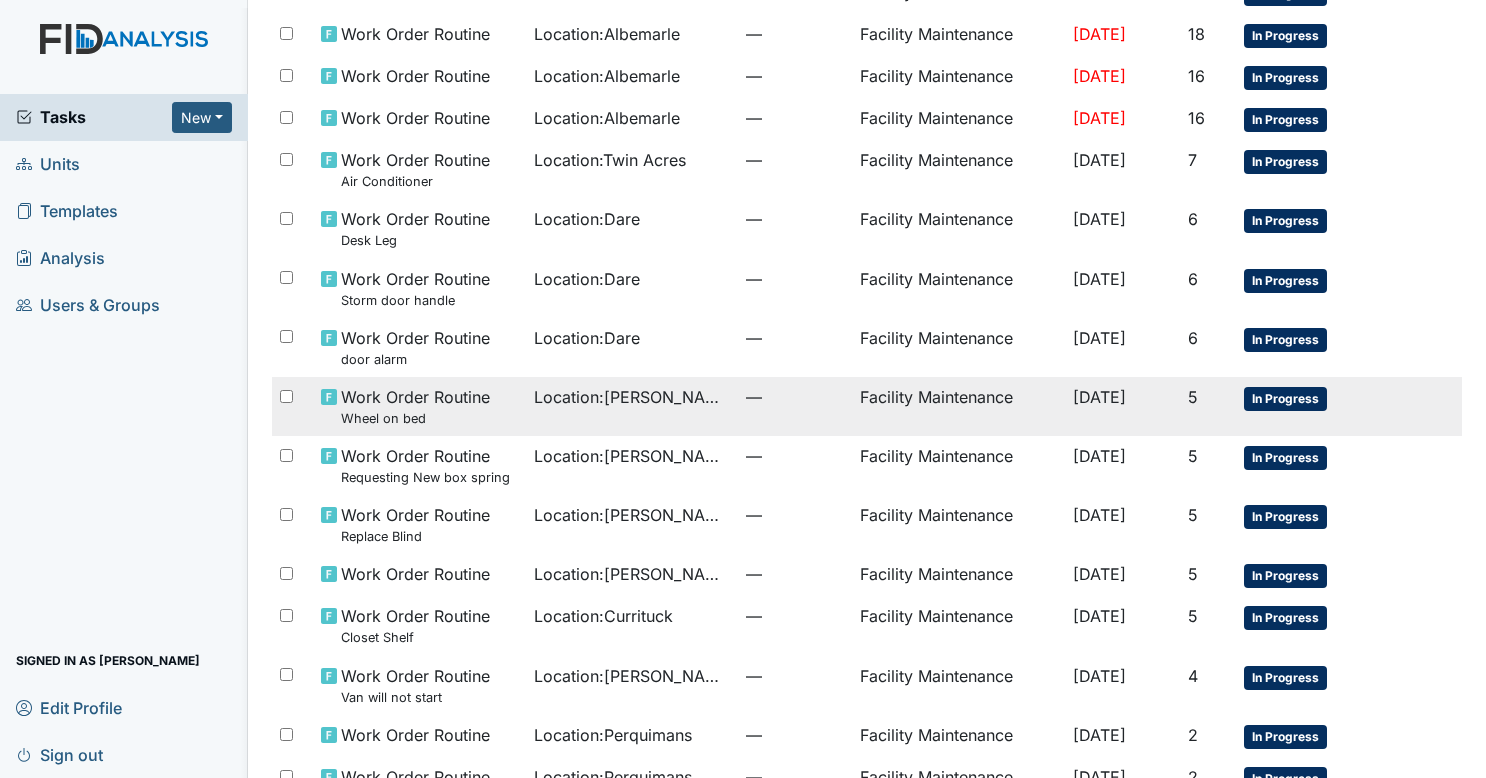 click on "Location :  Wilson St." at bounding box center (632, 397) 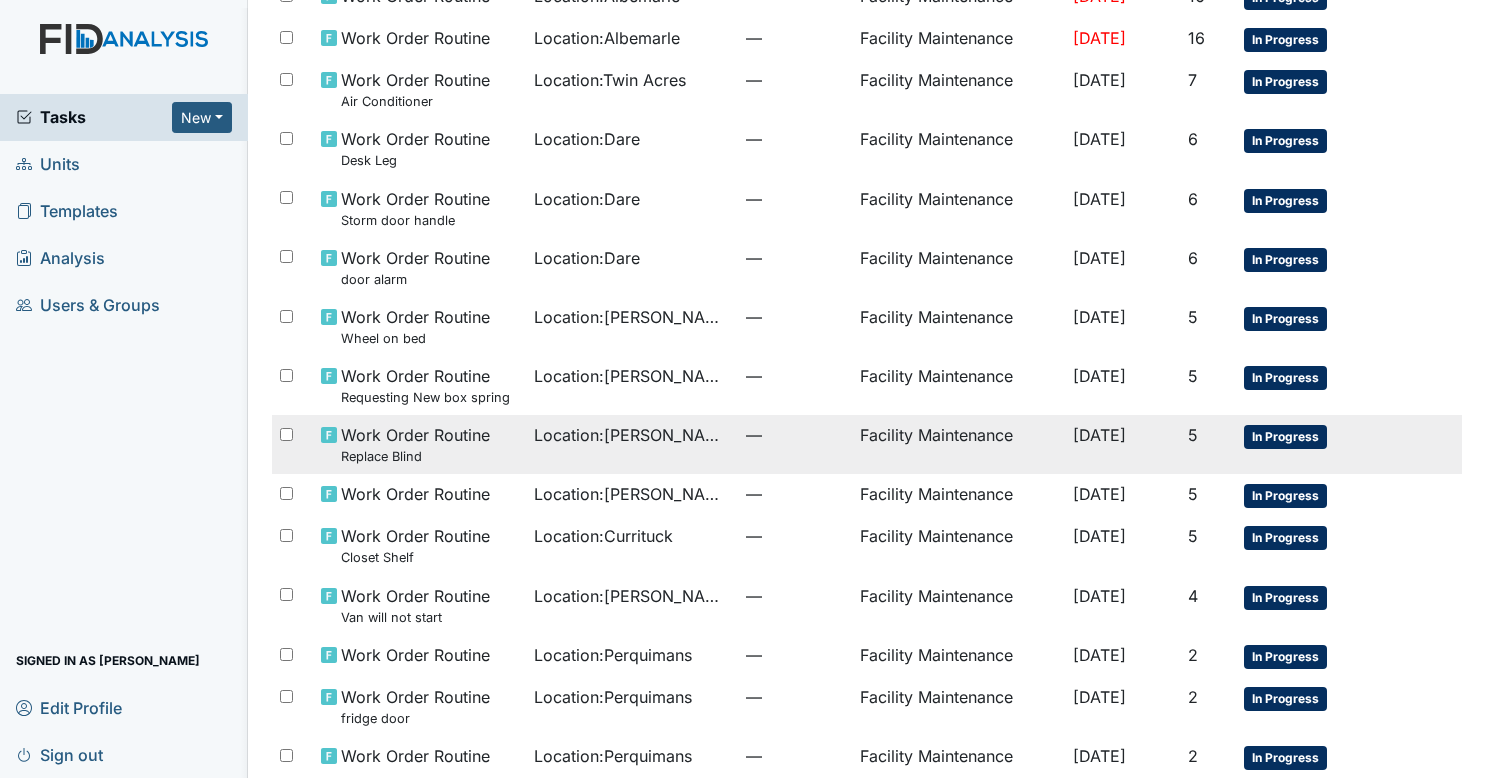 scroll, scrollTop: 673, scrollLeft: 0, axis: vertical 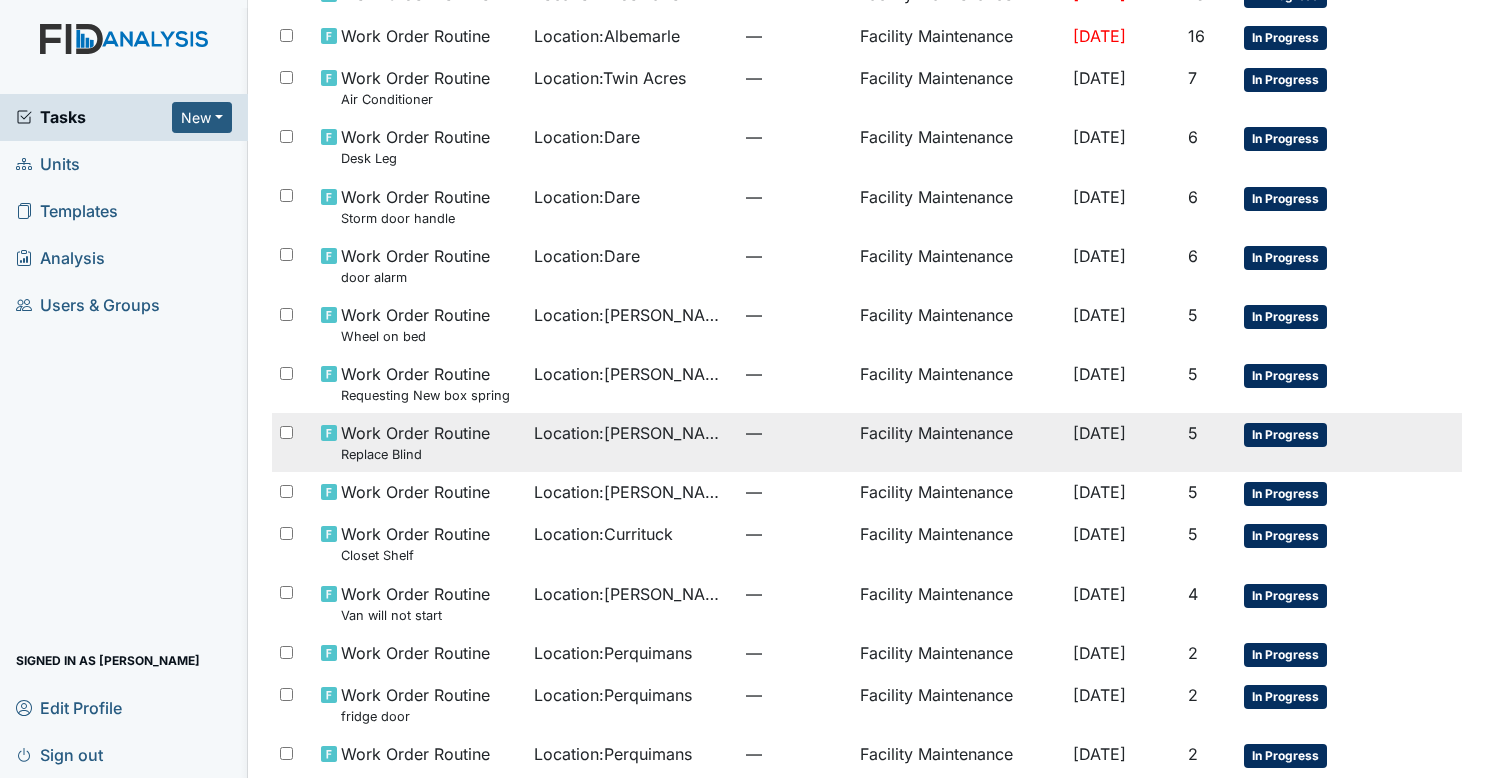 click on "Replace Blind" at bounding box center (415, 454) 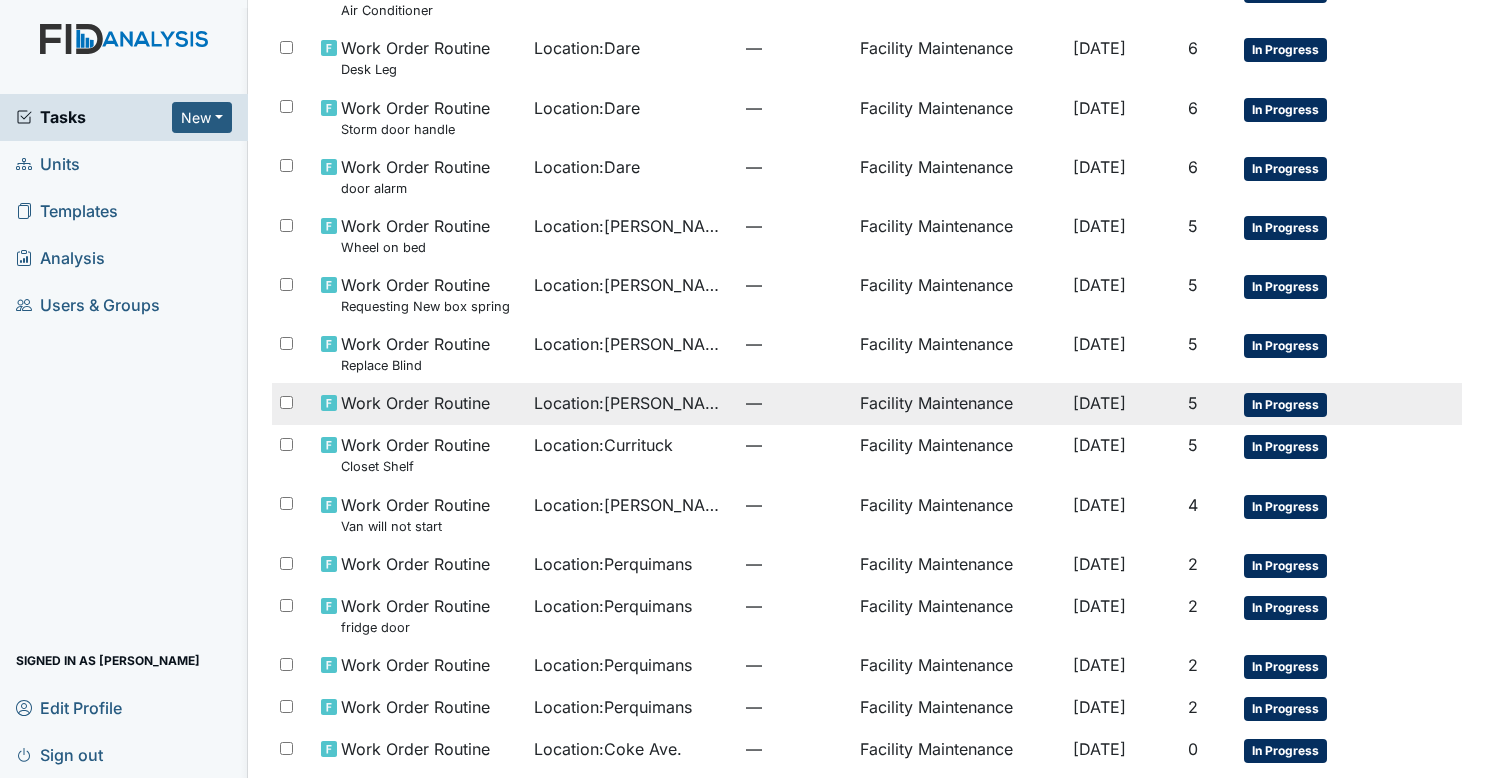 scroll, scrollTop: 767, scrollLeft: 0, axis: vertical 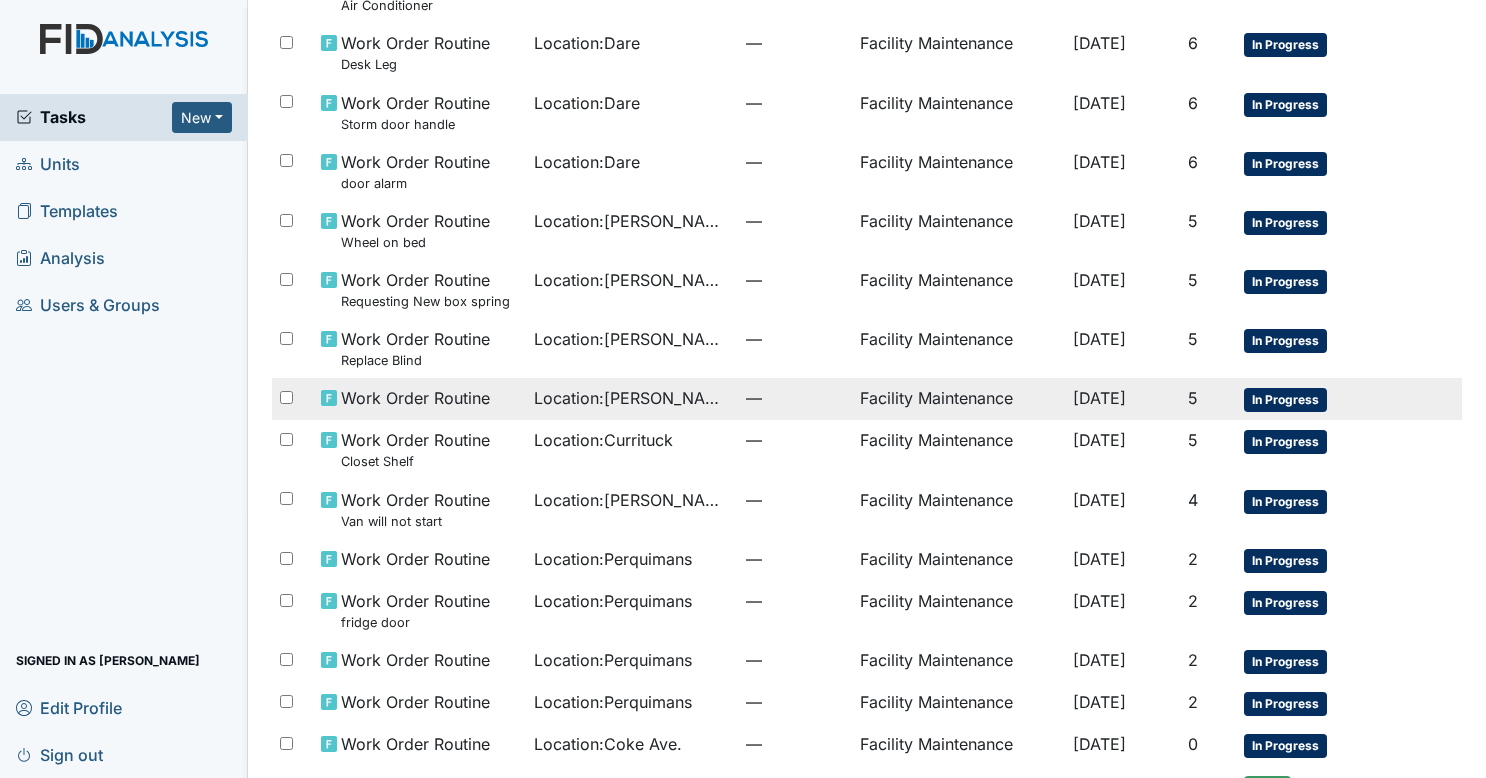 click on "Location :  Wilson St." at bounding box center [632, 500] 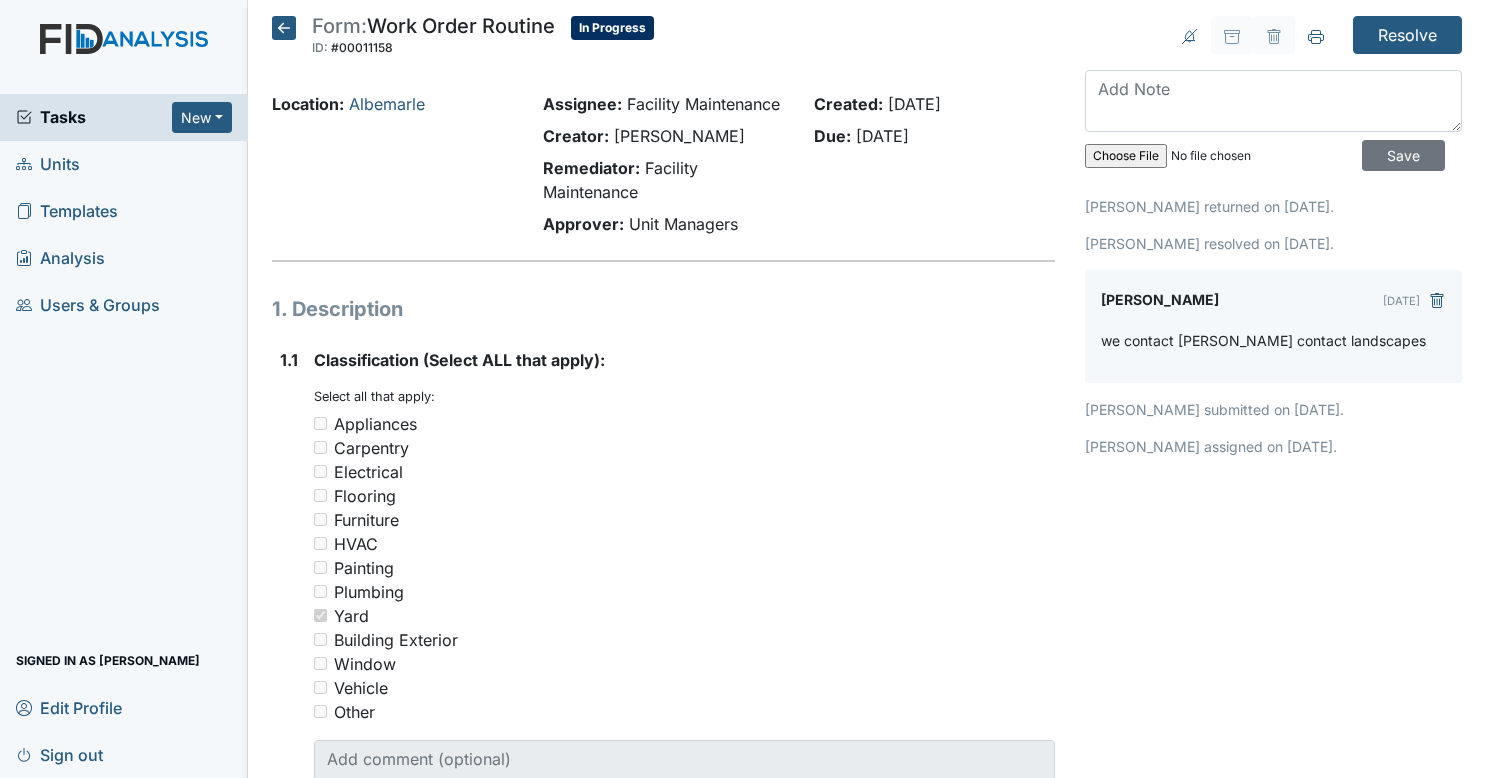 scroll, scrollTop: 0, scrollLeft: 0, axis: both 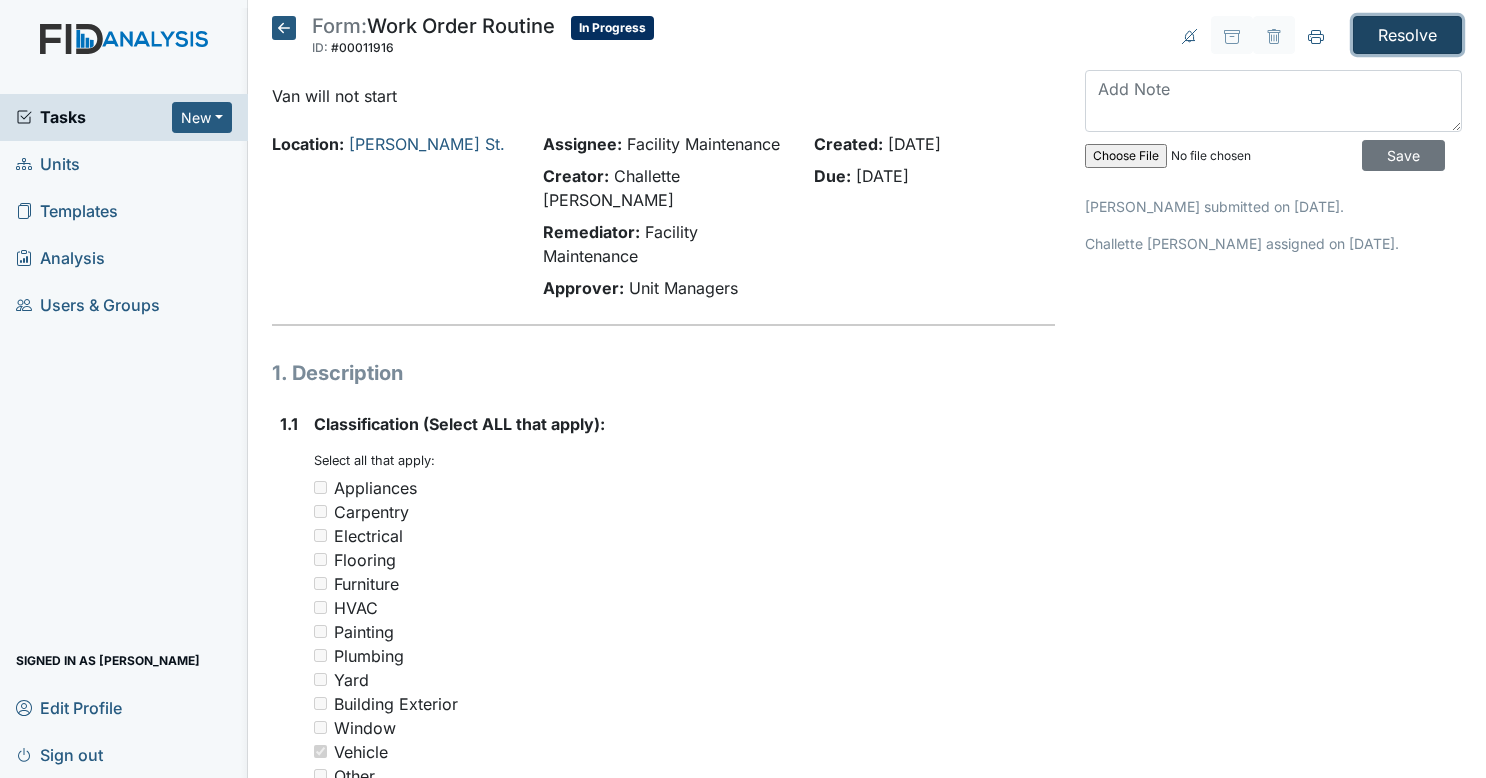 click on "Resolve" at bounding box center [1407, 35] 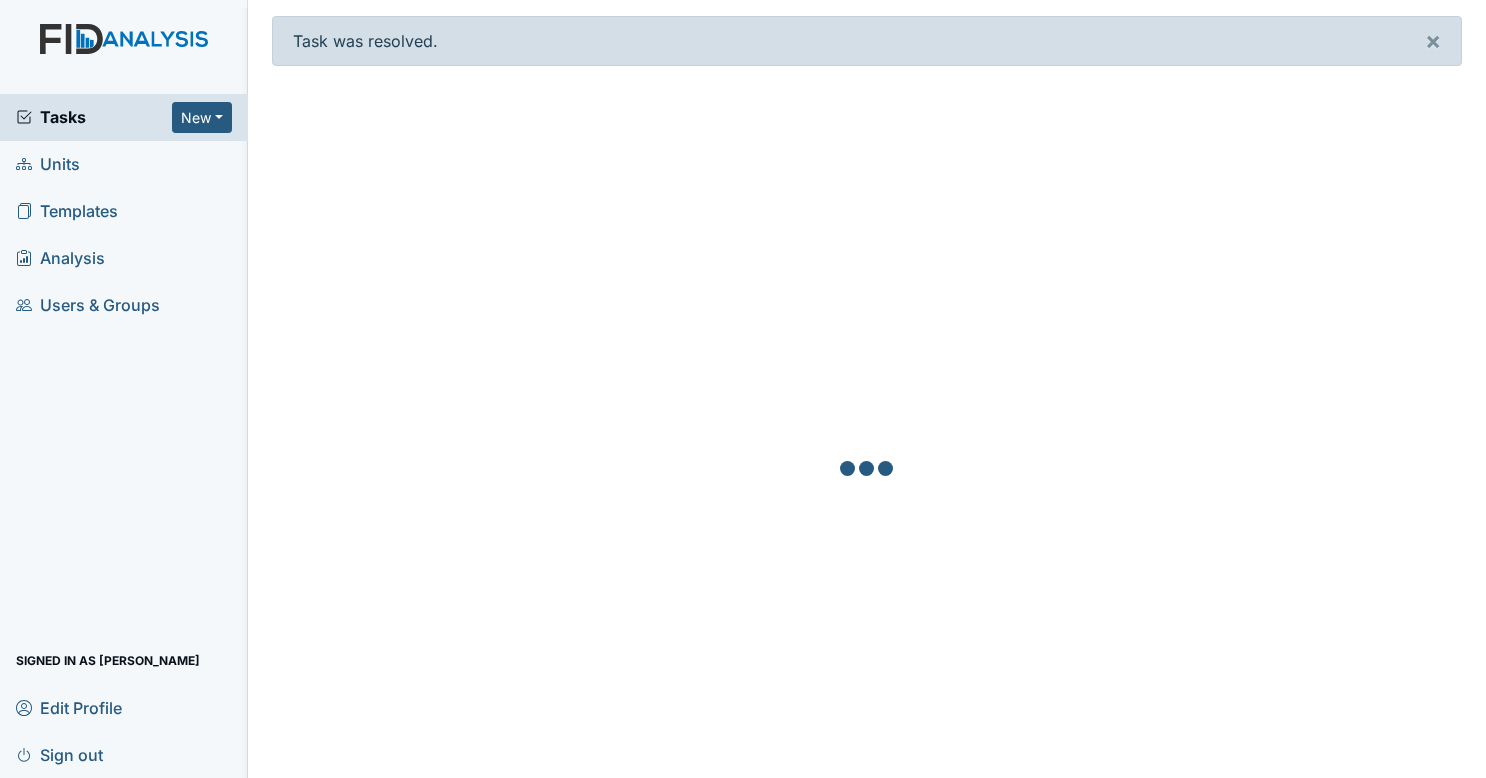scroll, scrollTop: 0, scrollLeft: 0, axis: both 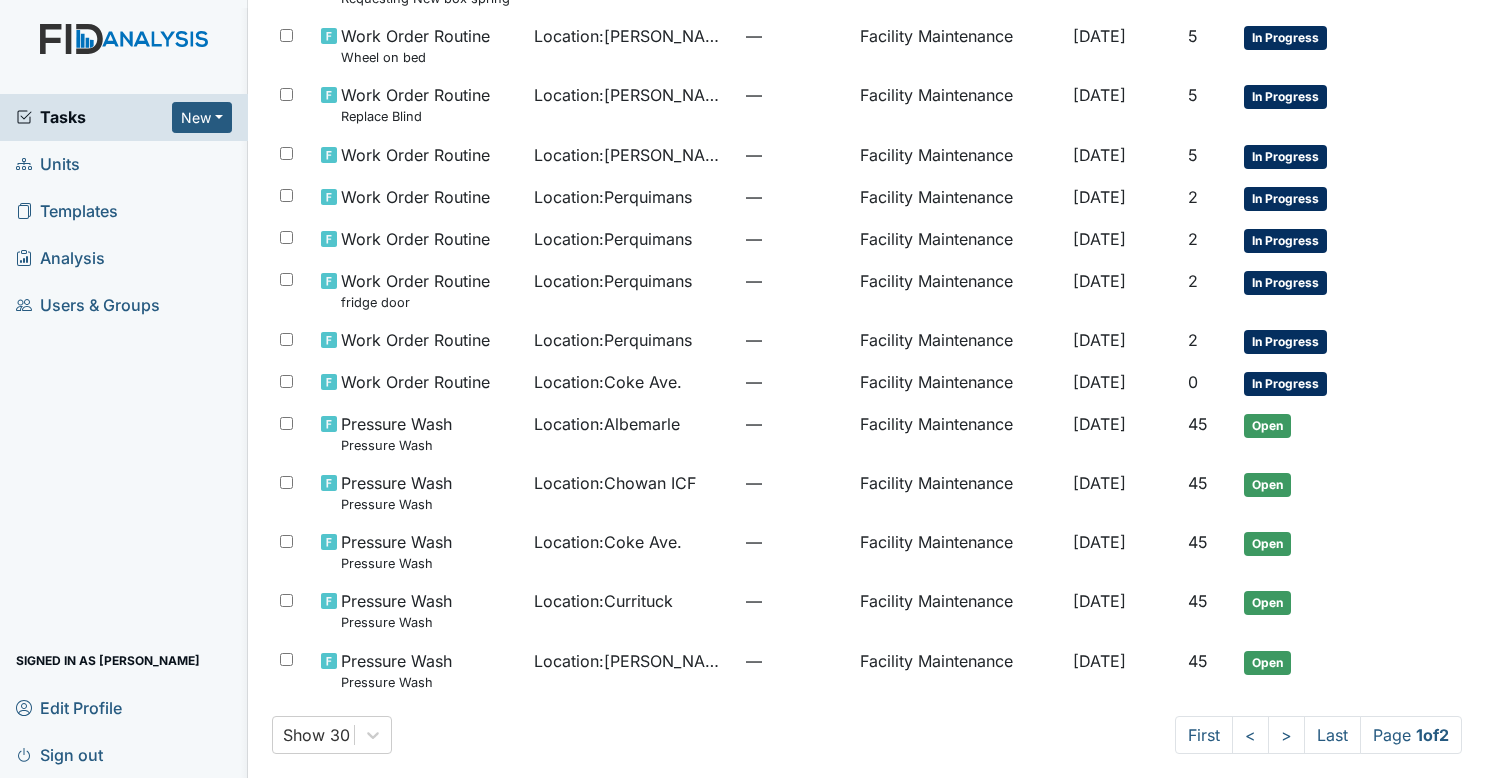 click on "Sign out" at bounding box center (59, 754) 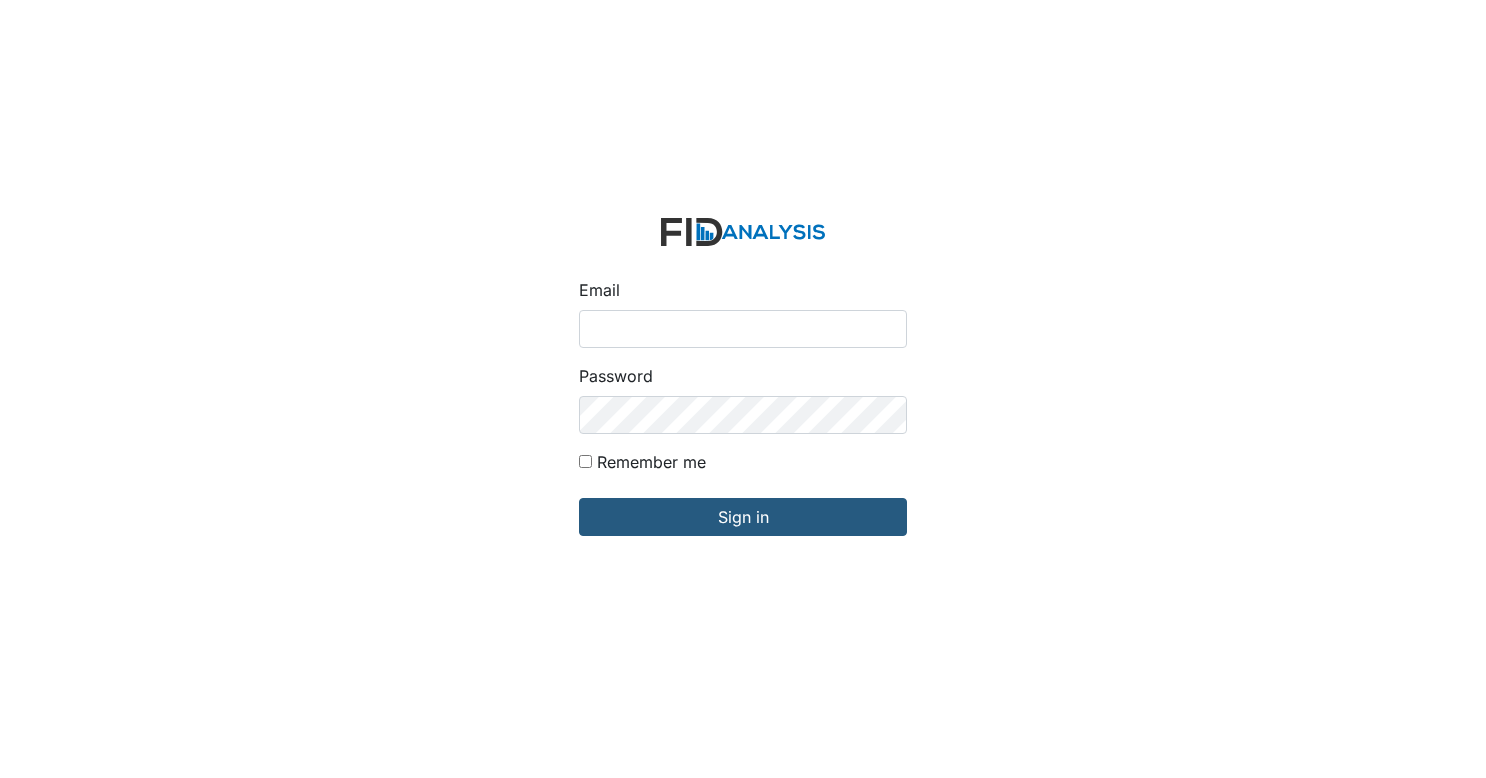 scroll, scrollTop: 0, scrollLeft: 0, axis: both 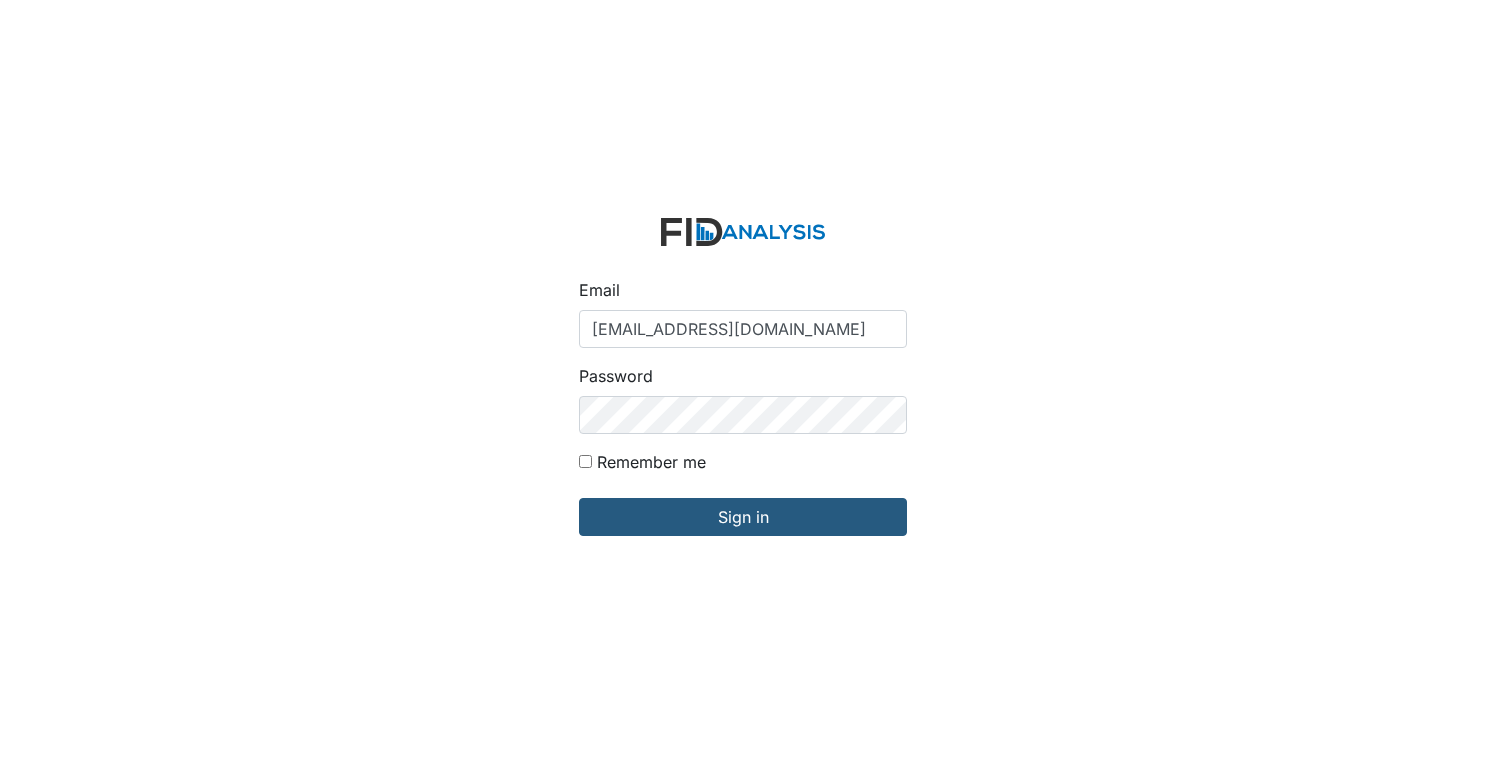 click on "[EMAIL_ADDRESS][DOMAIN_NAME]" at bounding box center (743, 329) 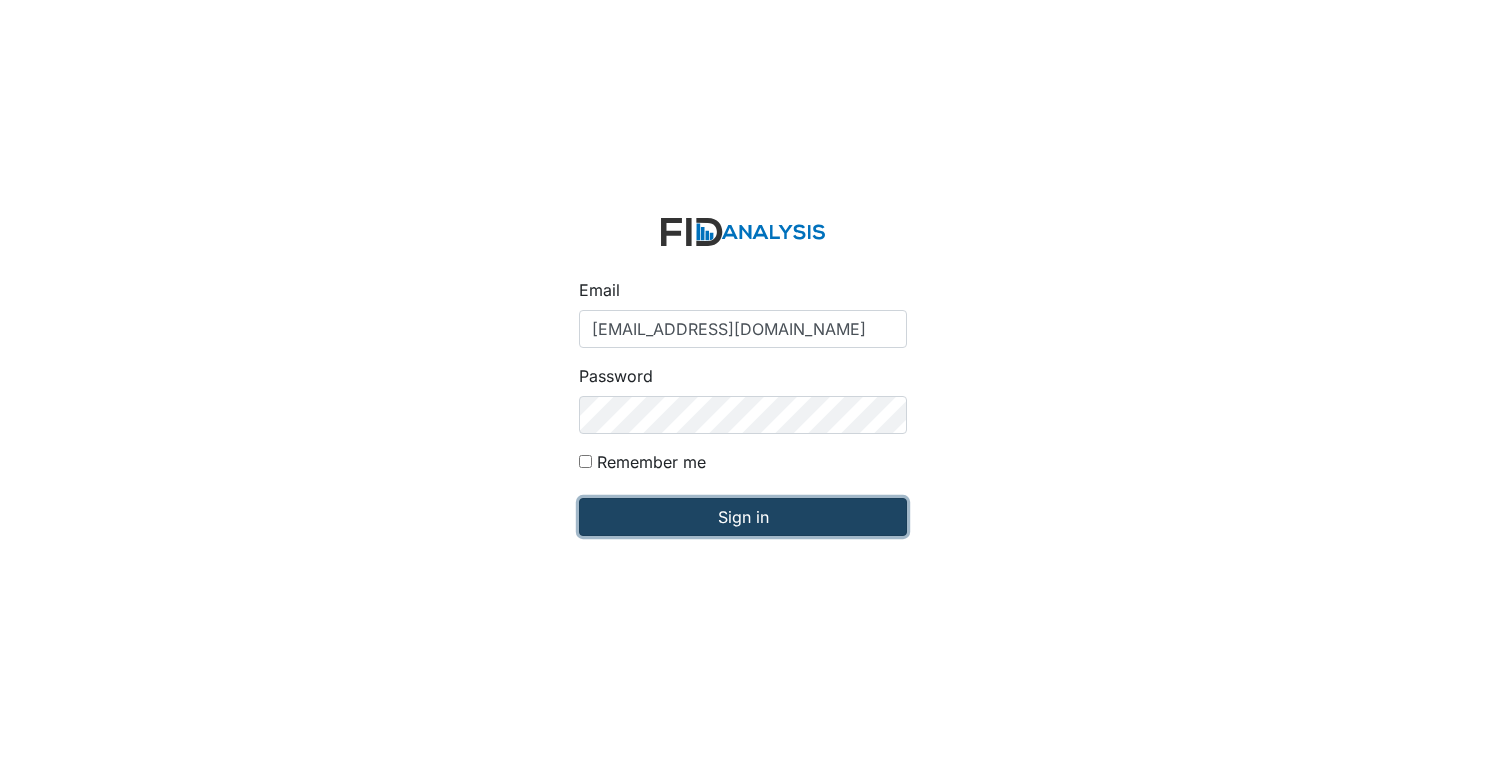 click on "Sign in" at bounding box center [743, 517] 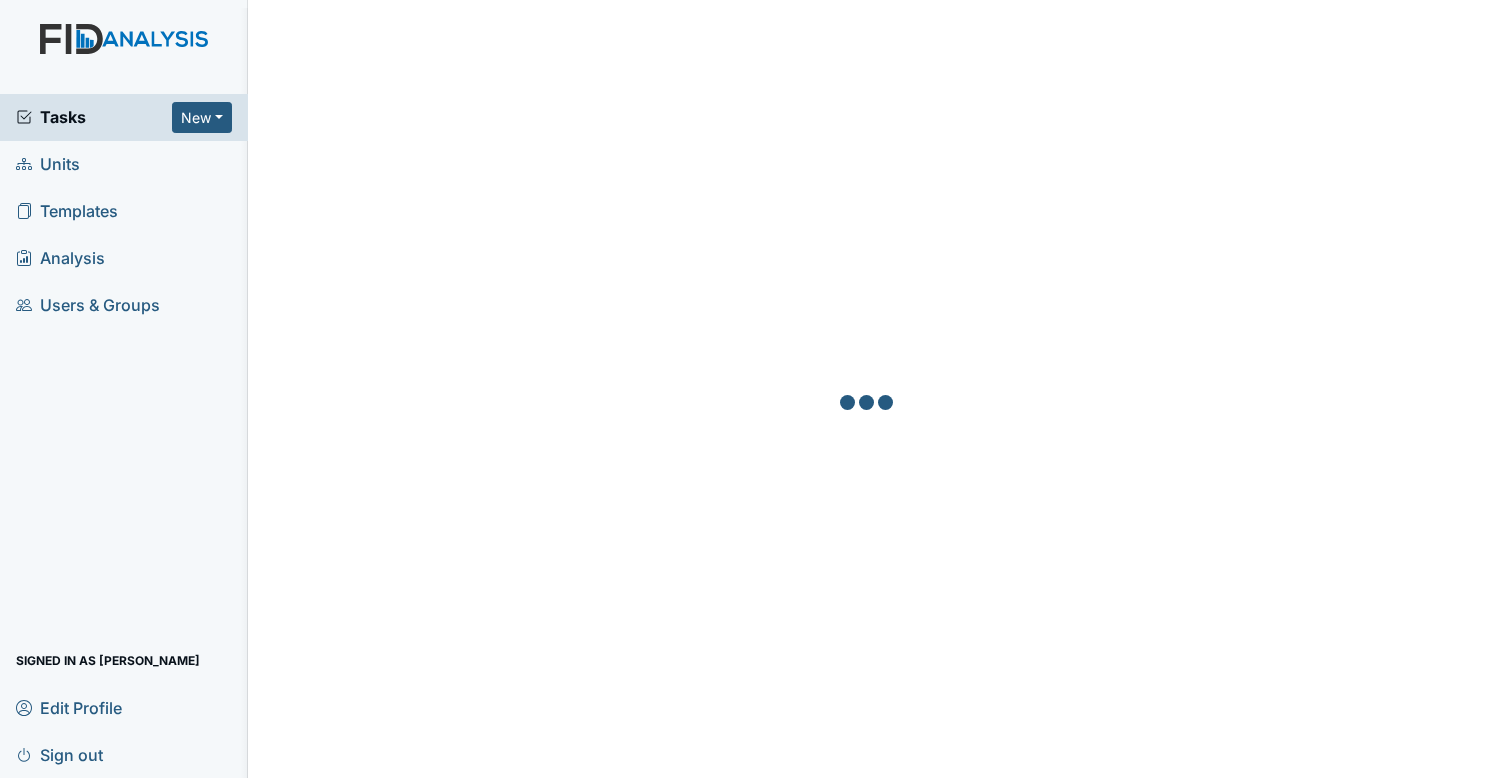 scroll, scrollTop: 0, scrollLeft: 0, axis: both 